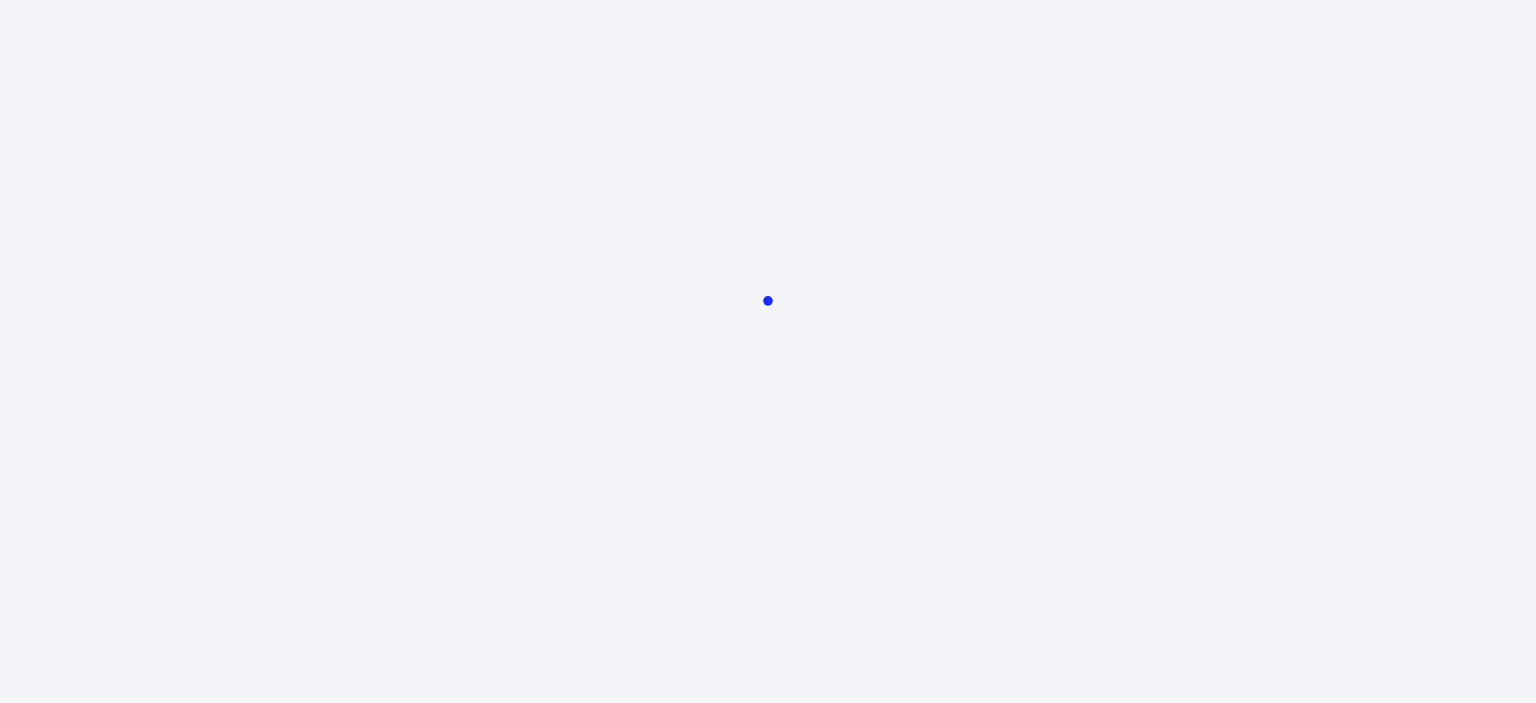 scroll, scrollTop: 0, scrollLeft: 0, axis: both 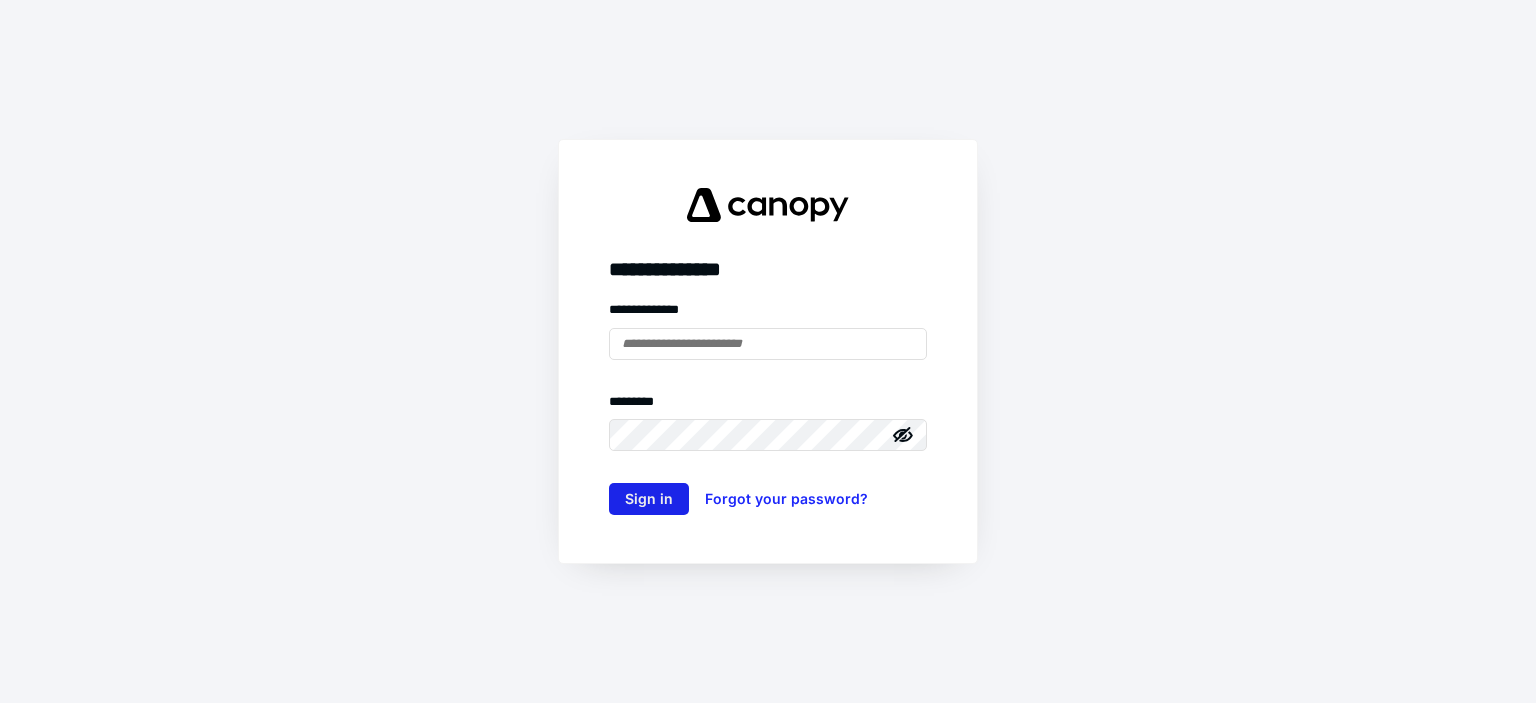 type on "**********" 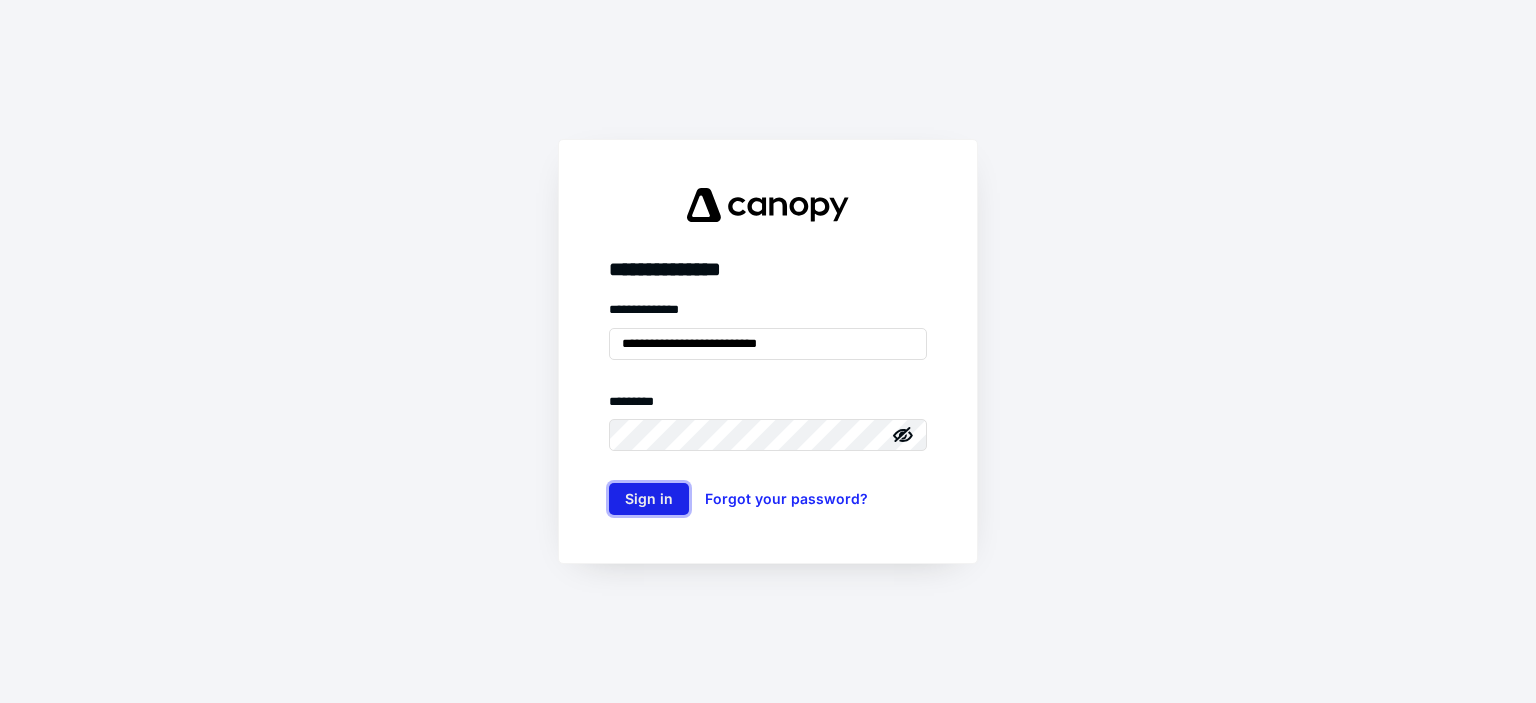 click on "Sign in" at bounding box center [649, 499] 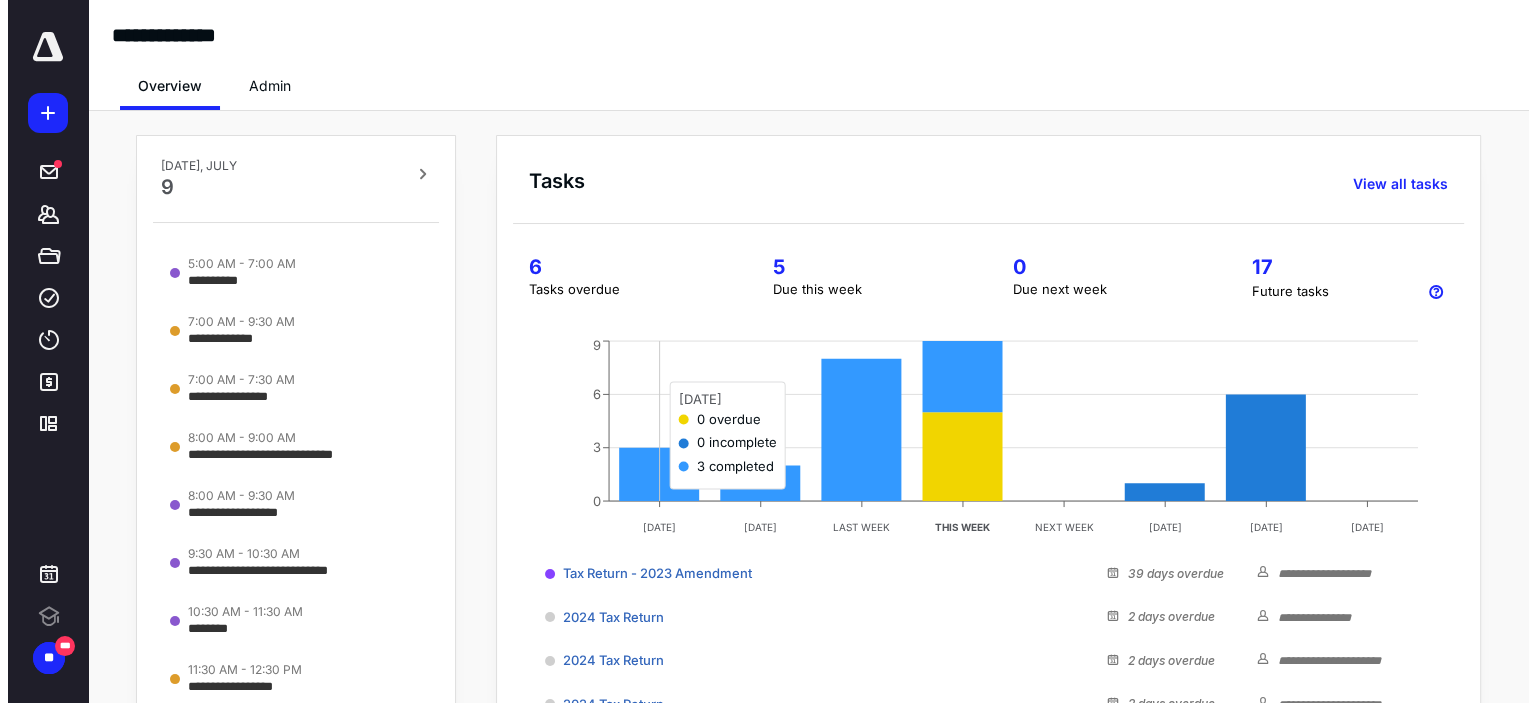 scroll, scrollTop: 0, scrollLeft: 0, axis: both 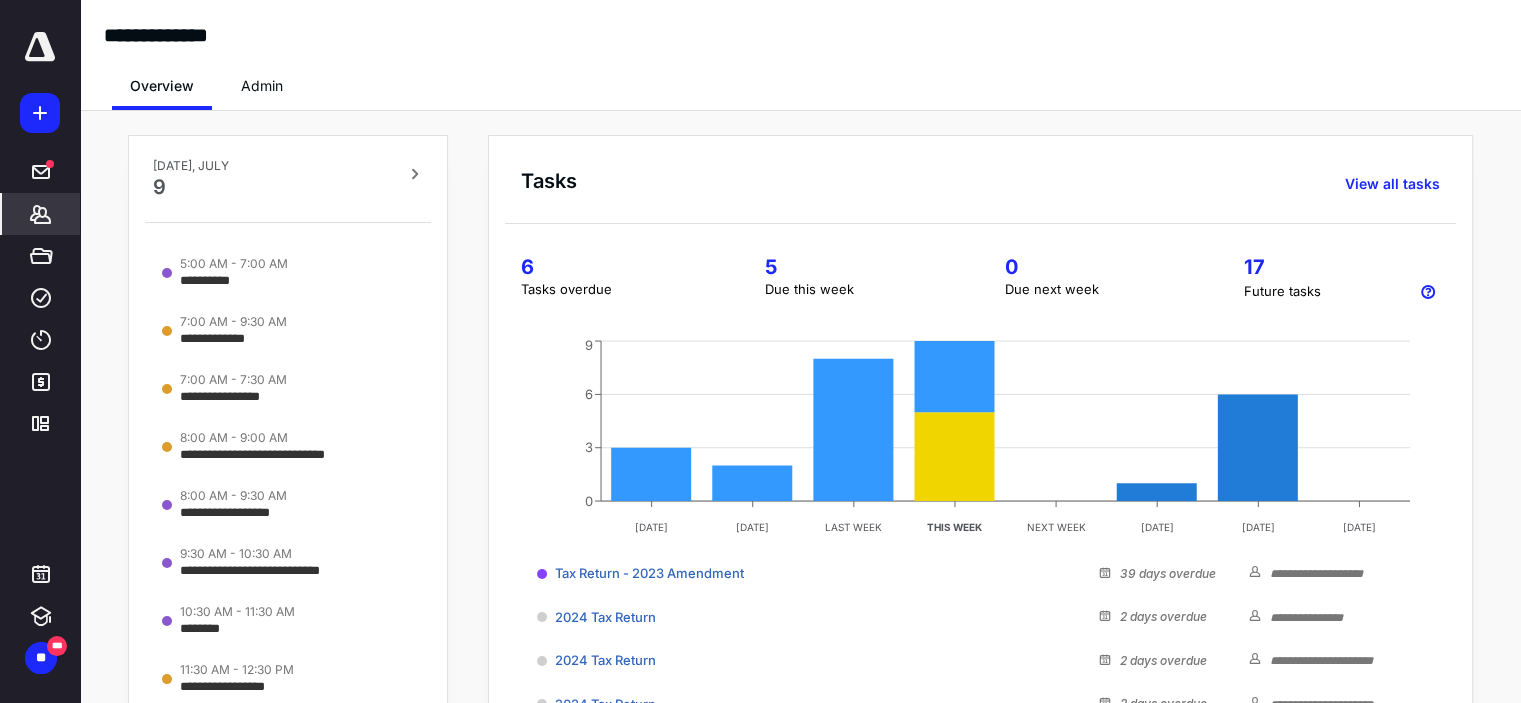 click on "*******" at bounding box center (41, 214) 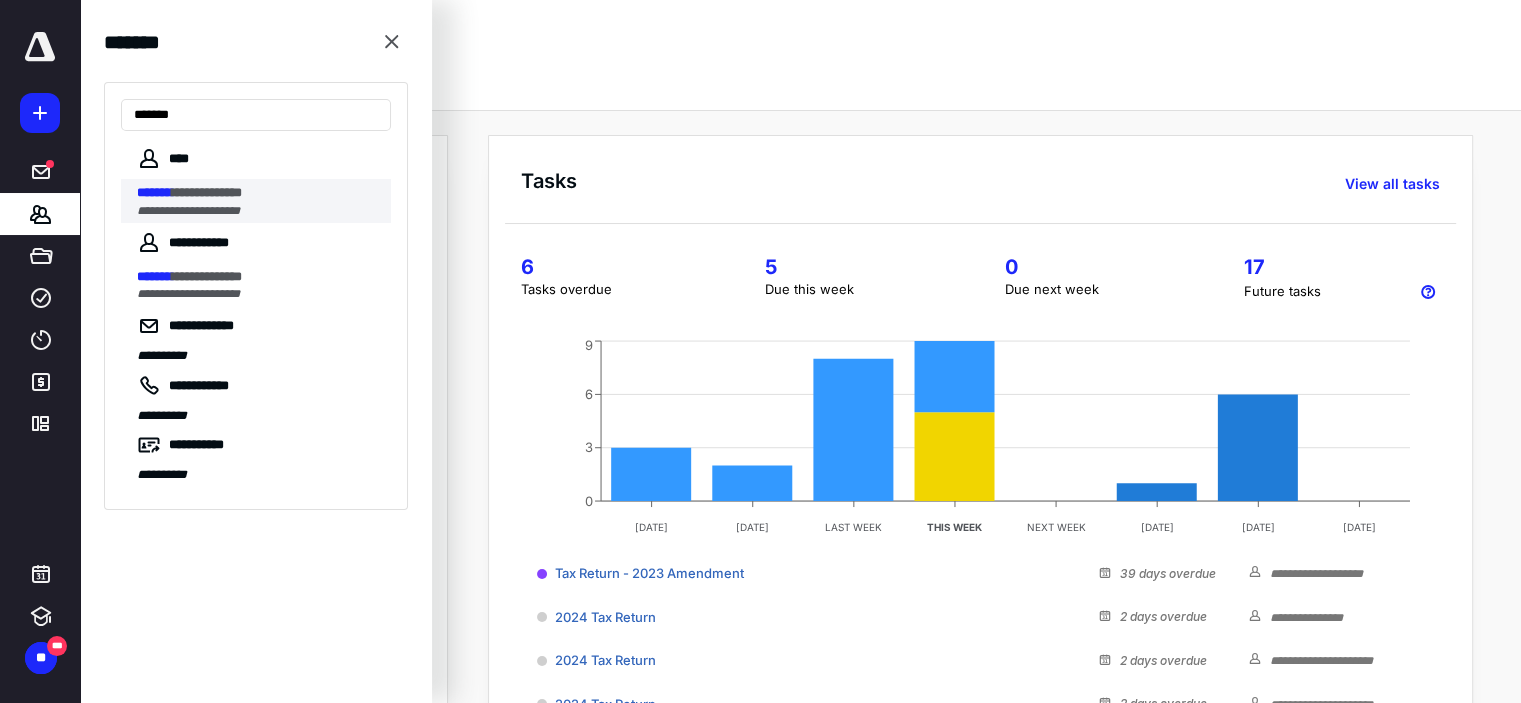 type on "*******" 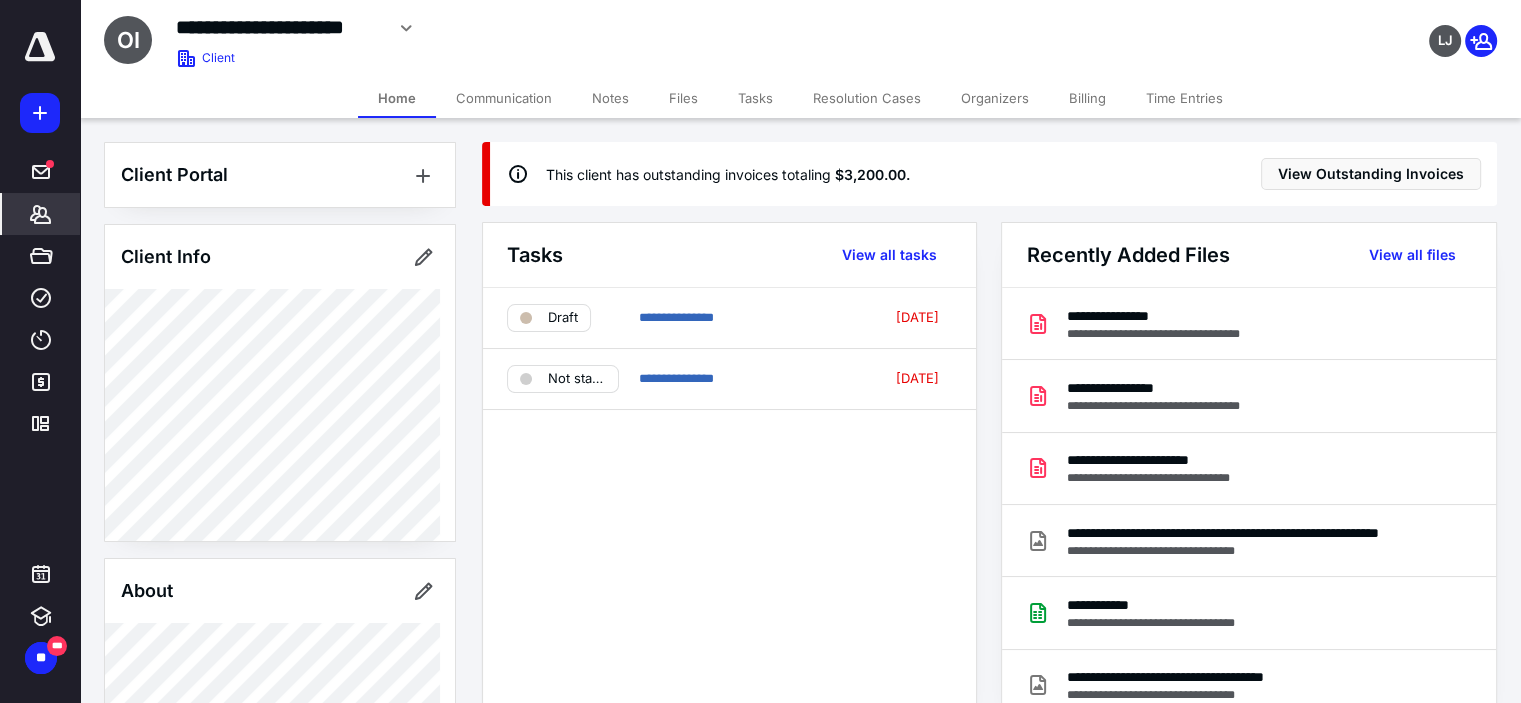 click on "Files" at bounding box center (683, 98) 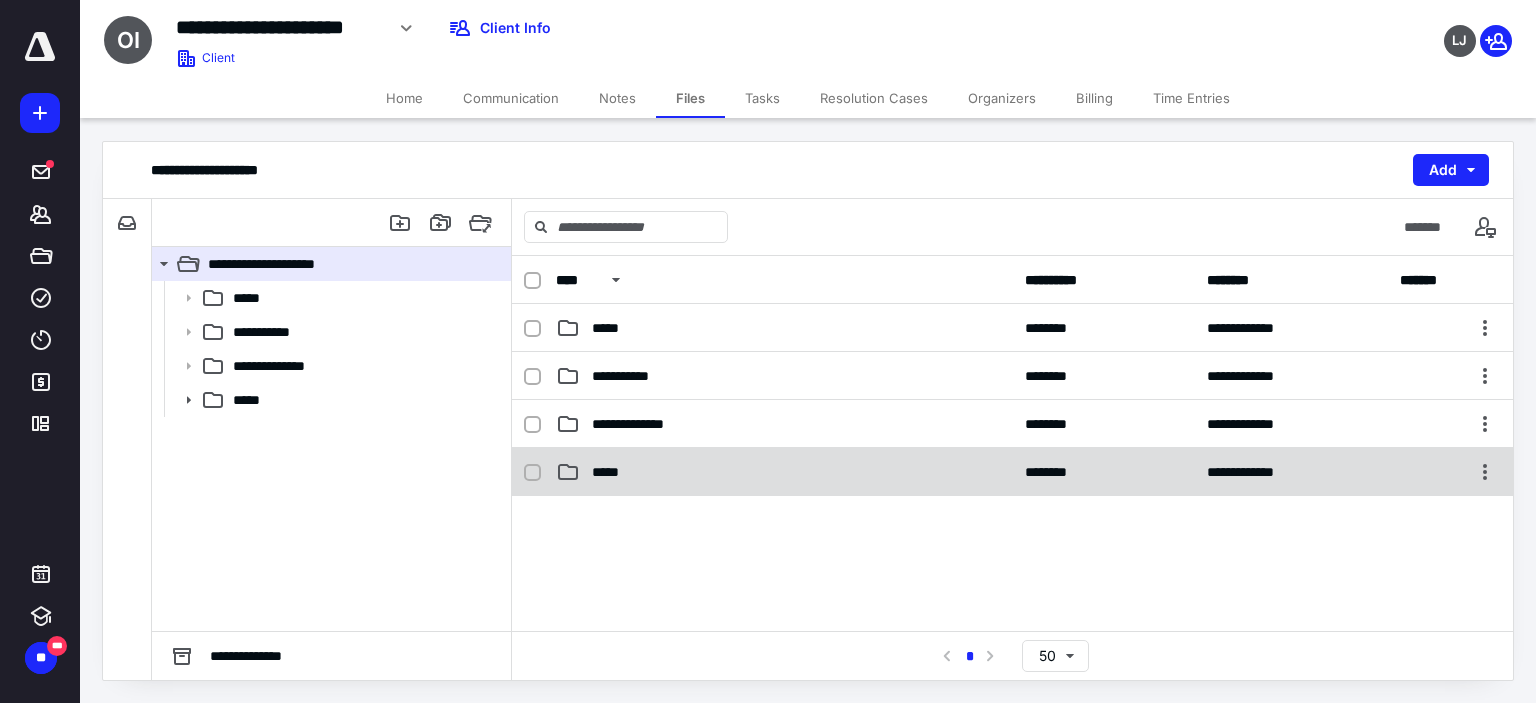 click on "**********" at bounding box center [1012, 472] 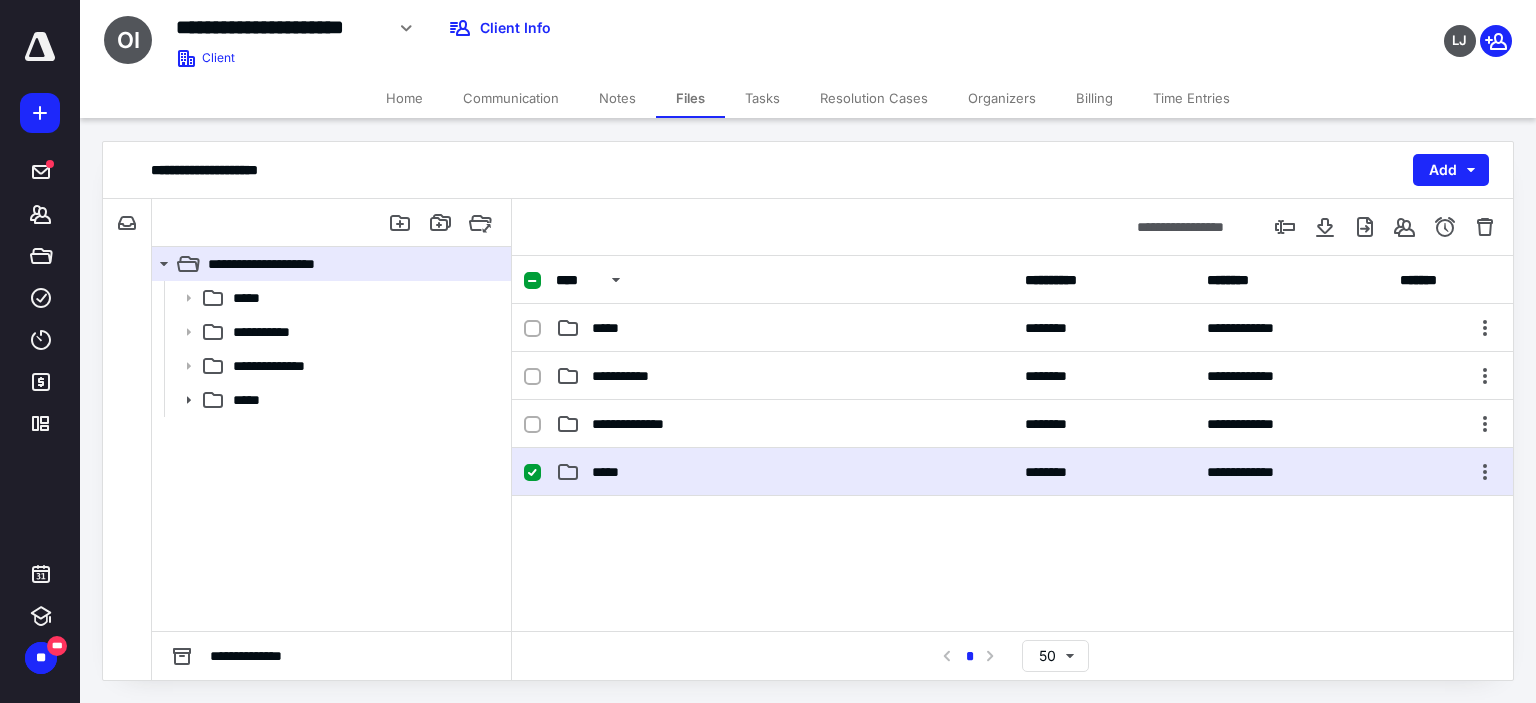 click on "**********" at bounding box center [1012, 472] 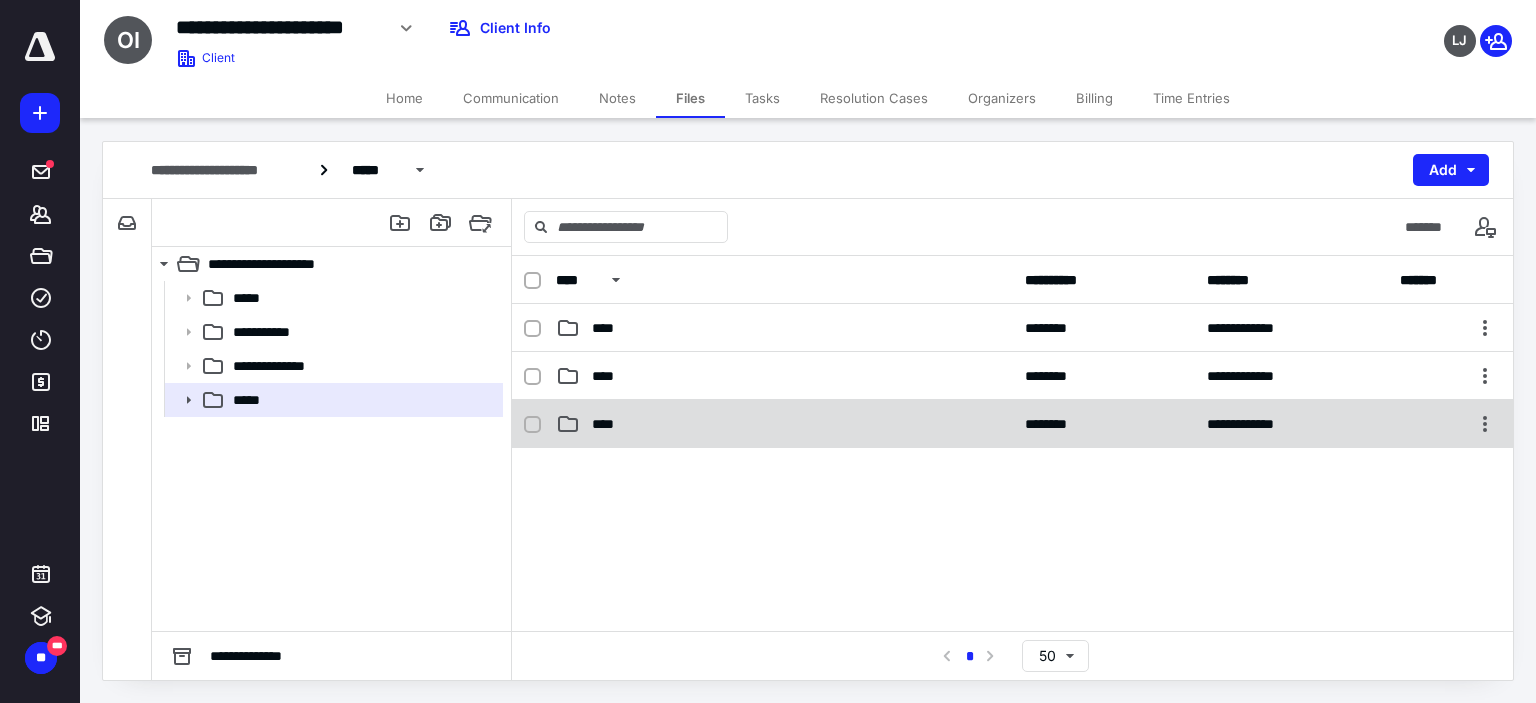 click on "****" at bounding box center [784, 424] 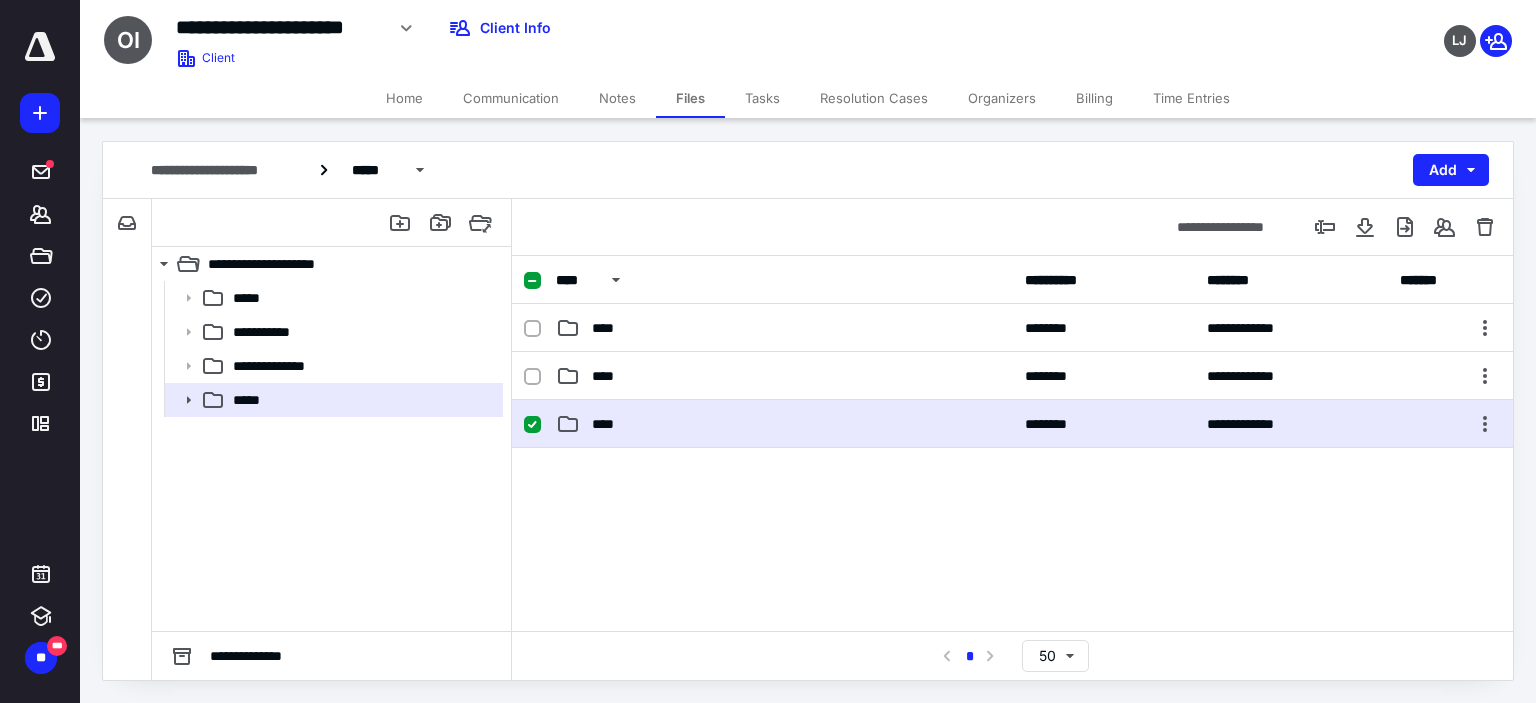 click on "****" at bounding box center (784, 424) 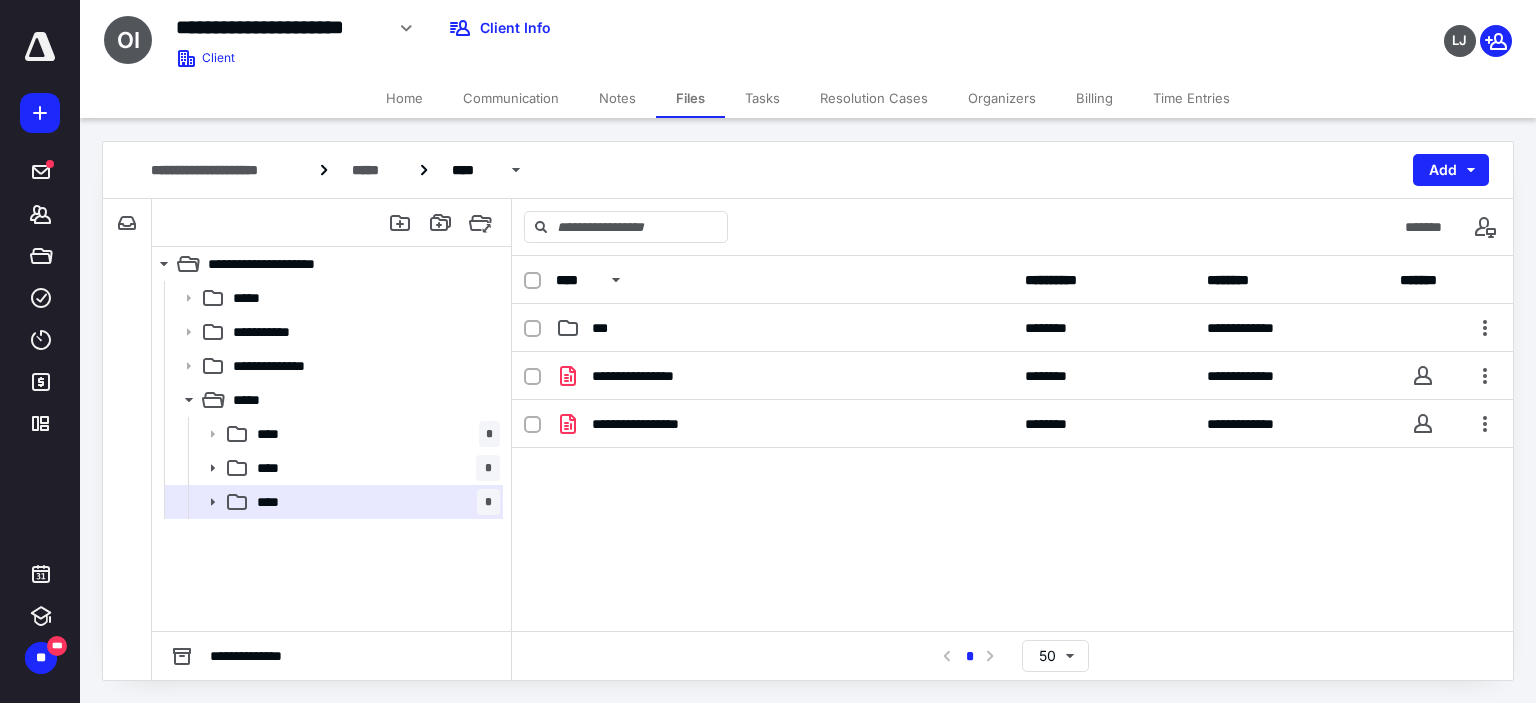 click on "Tasks" at bounding box center (762, 98) 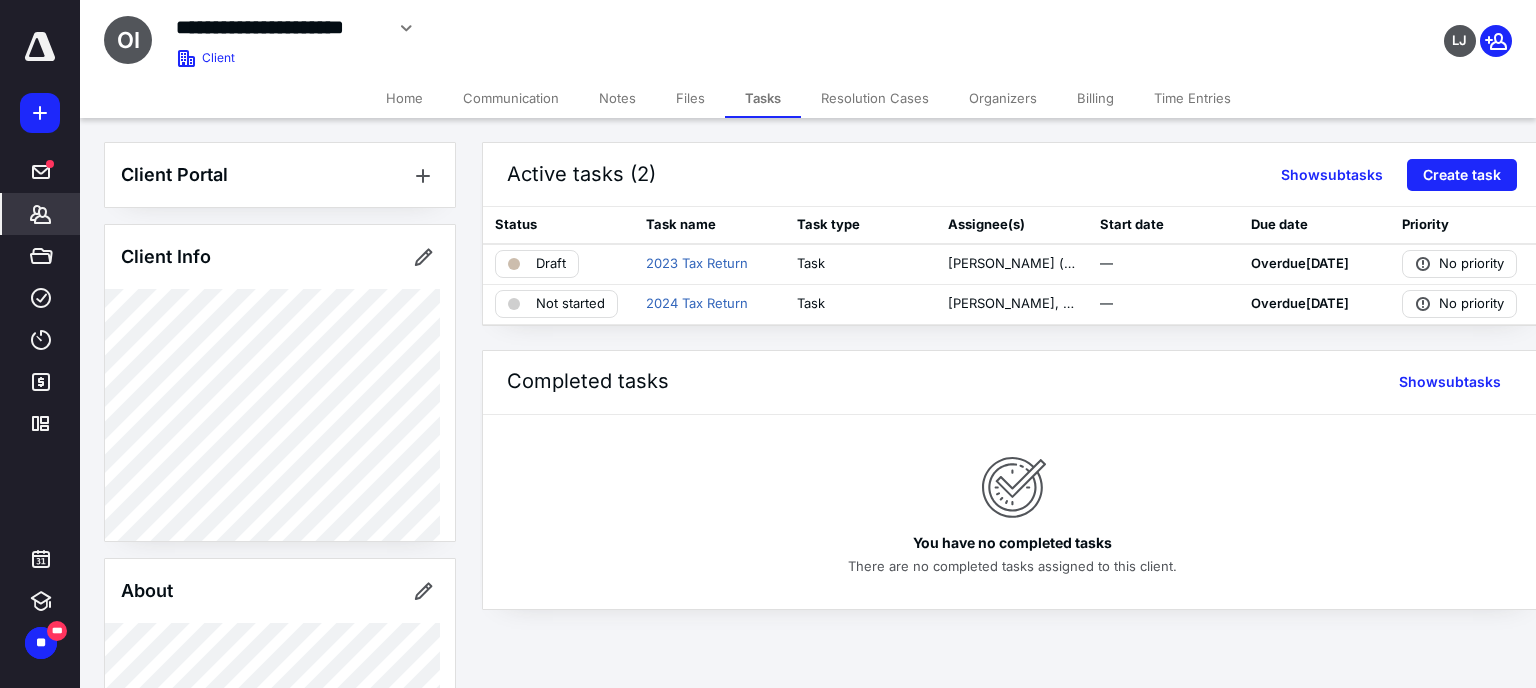 click on "*******" at bounding box center (41, 214) 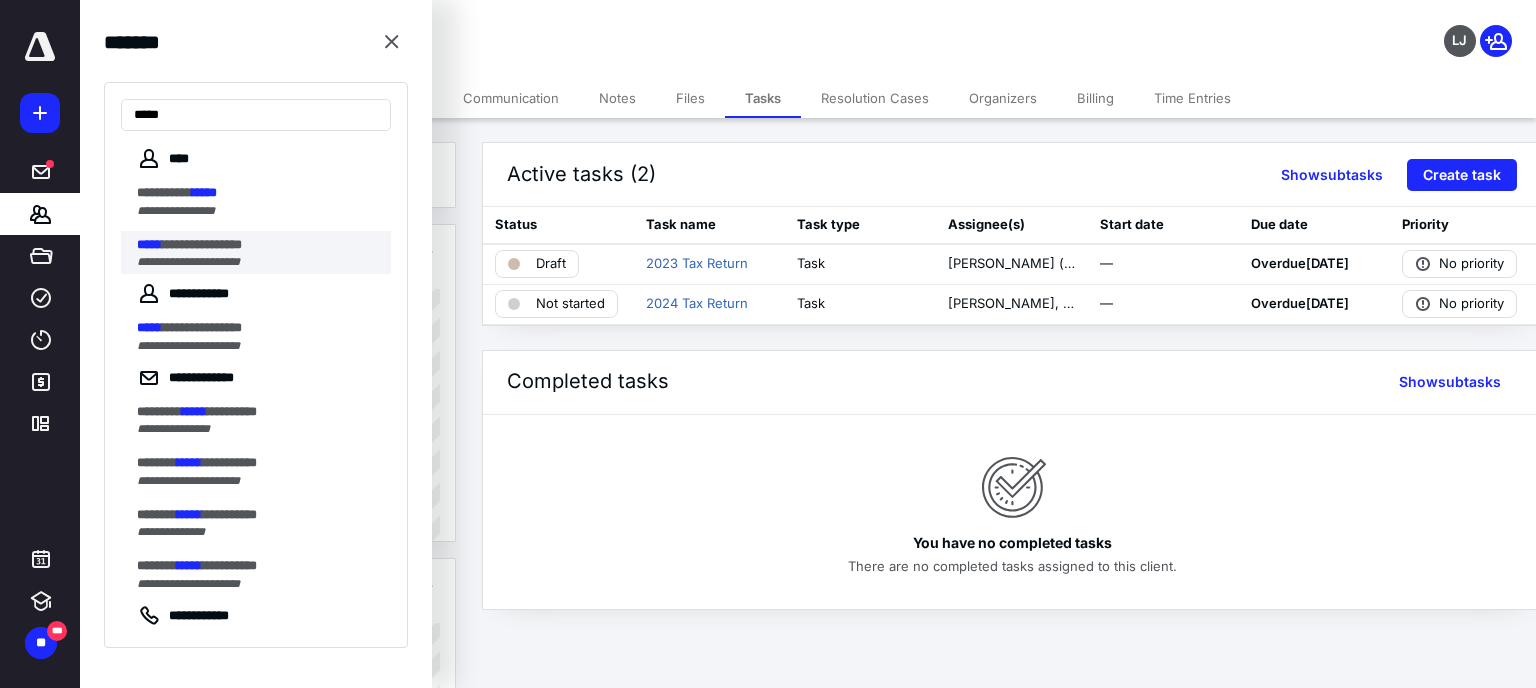 type on "*****" 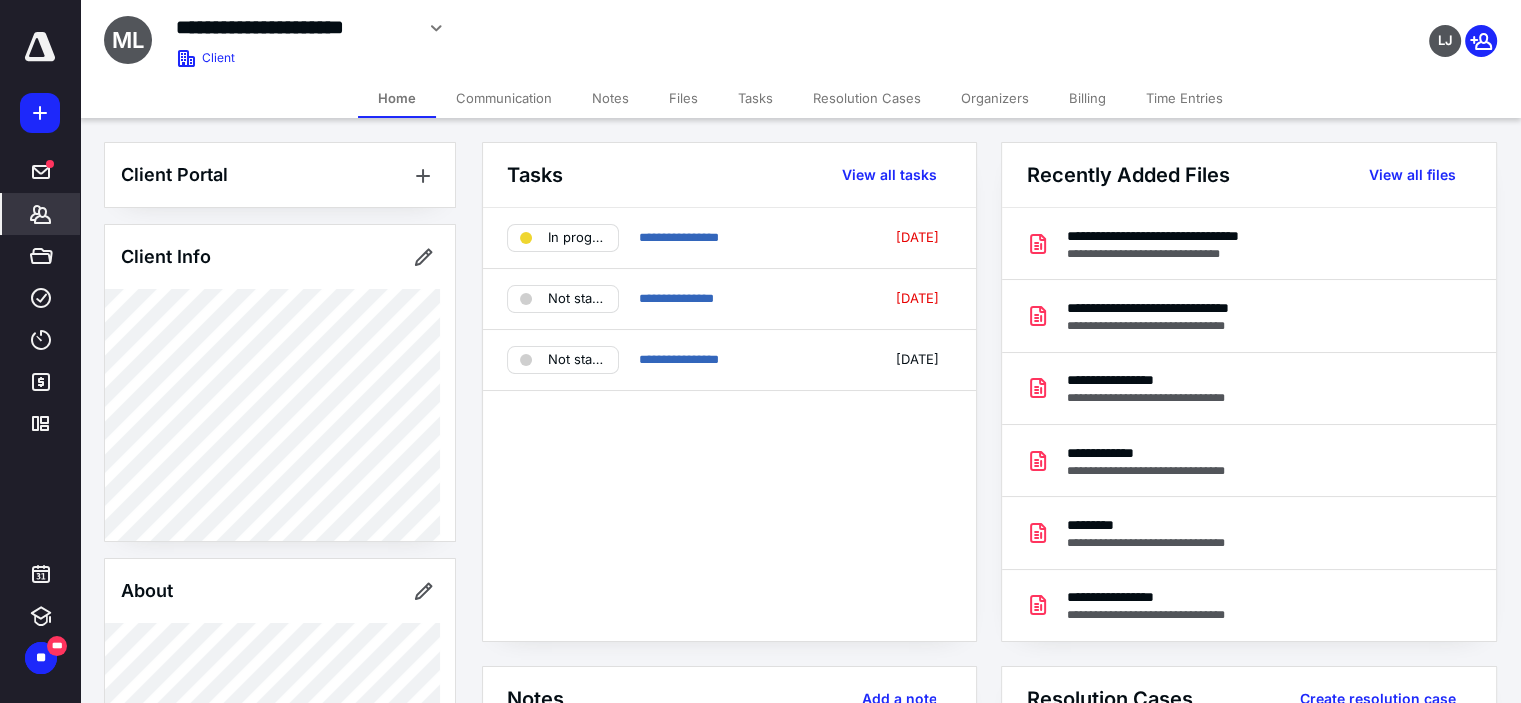 click 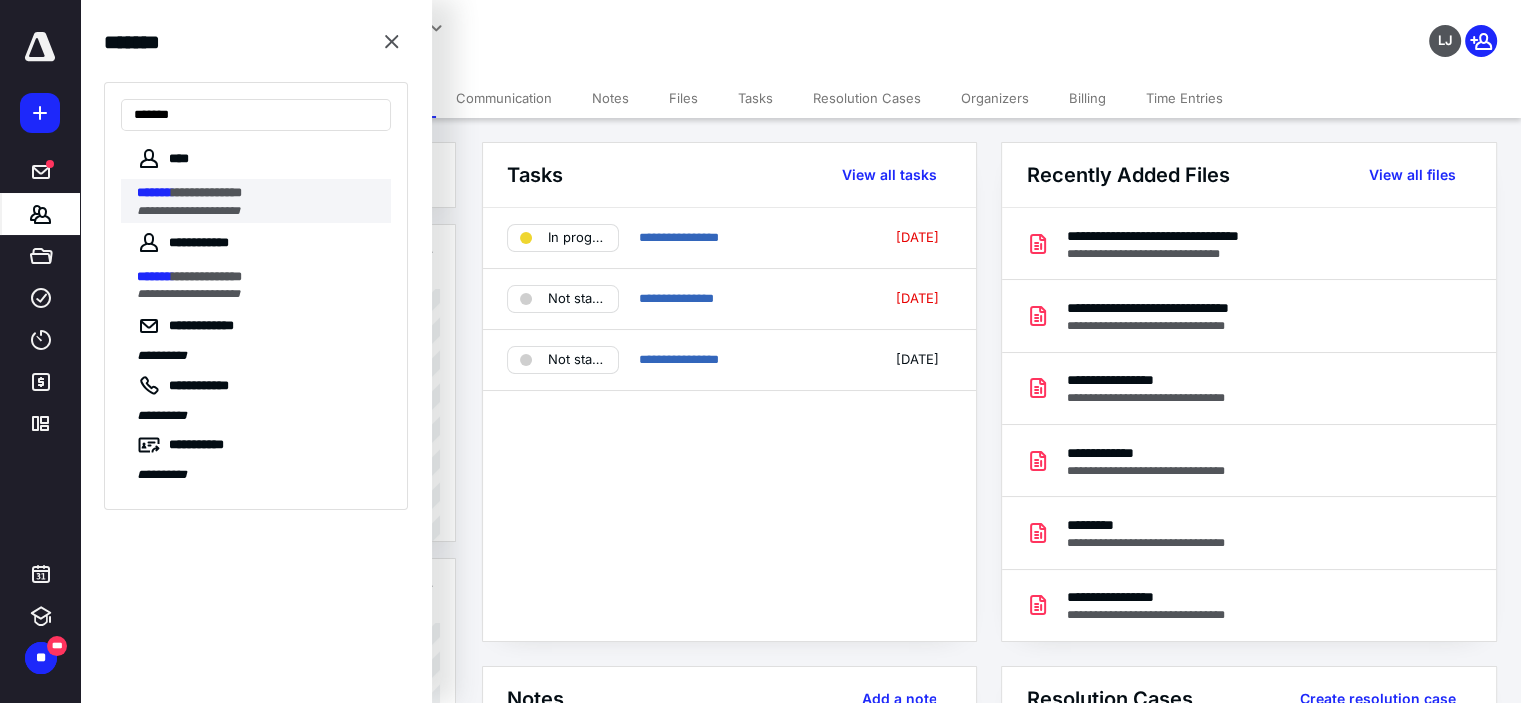 type on "*******" 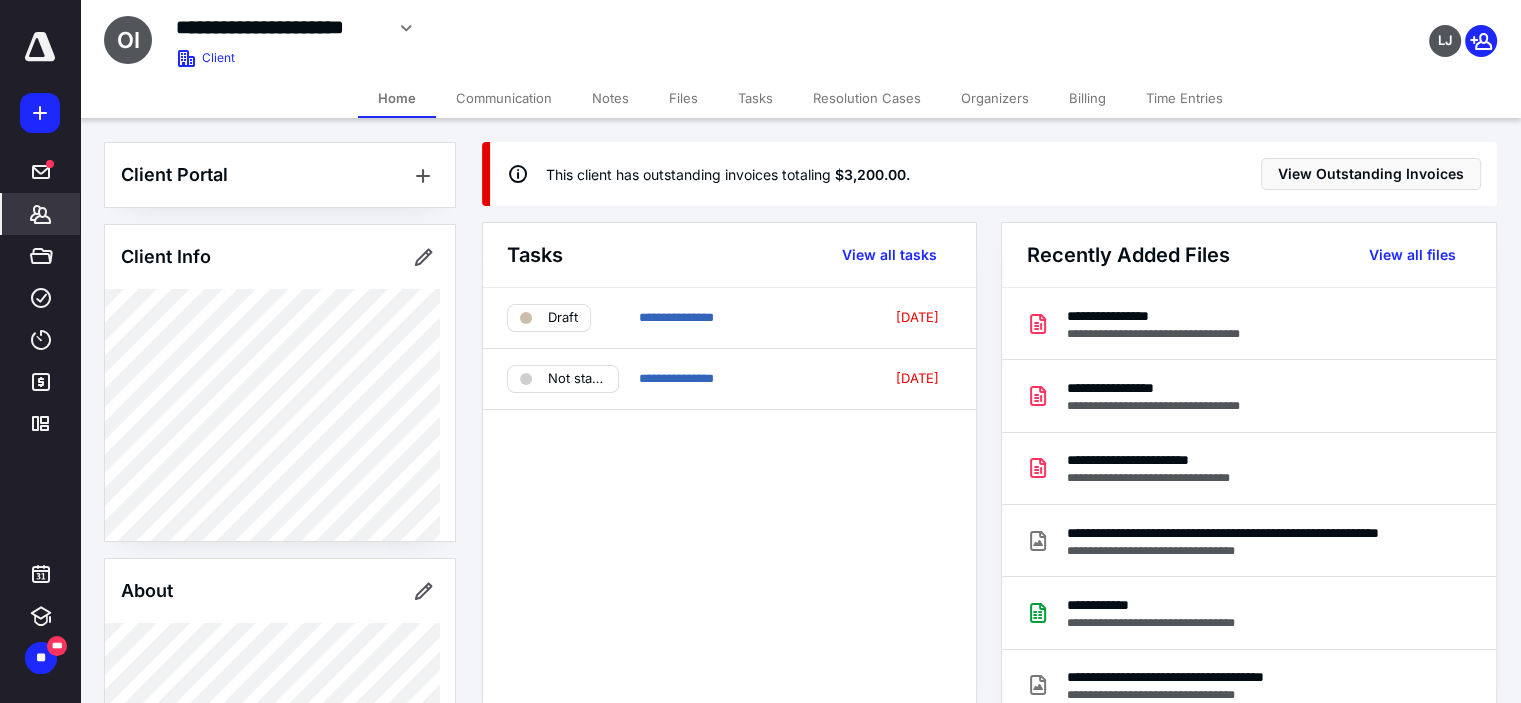 click on "Tasks" at bounding box center [755, 98] 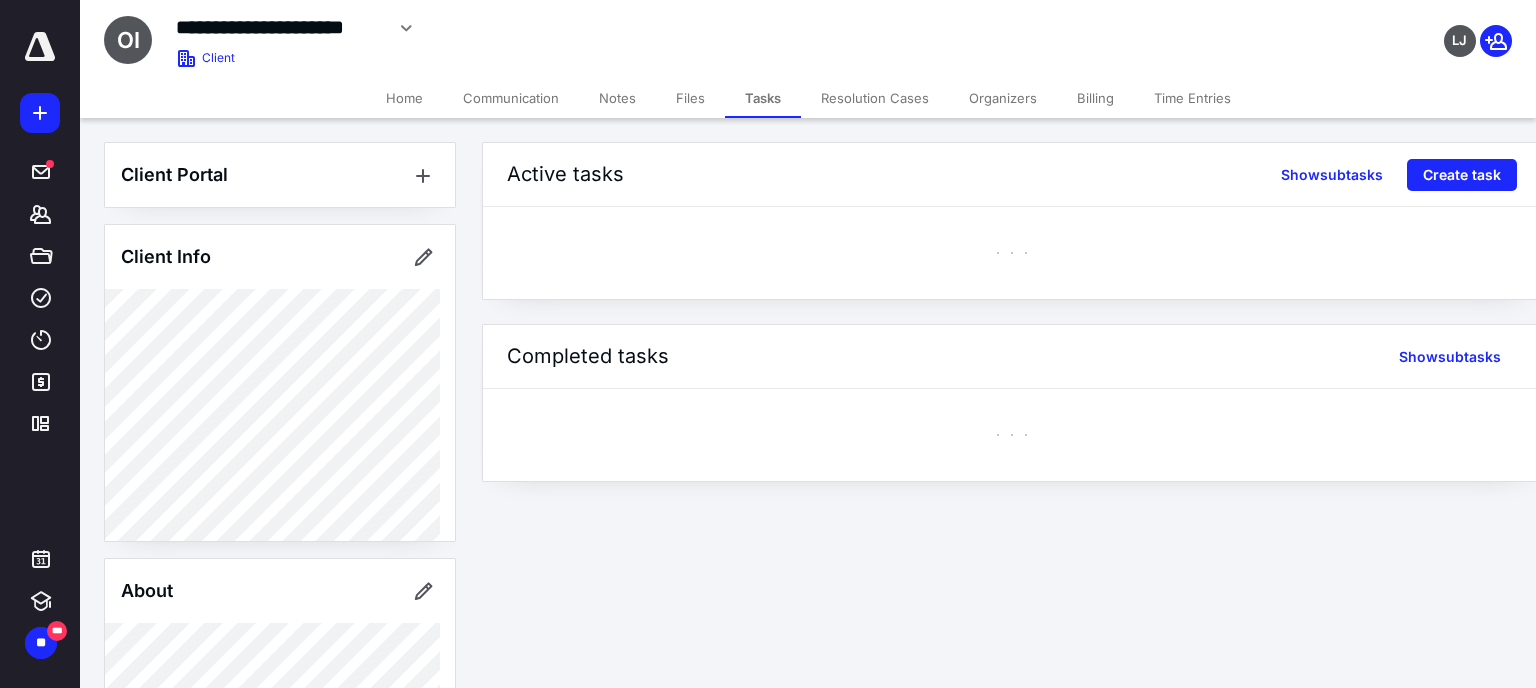 click on "Notes" at bounding box center [617, 98] 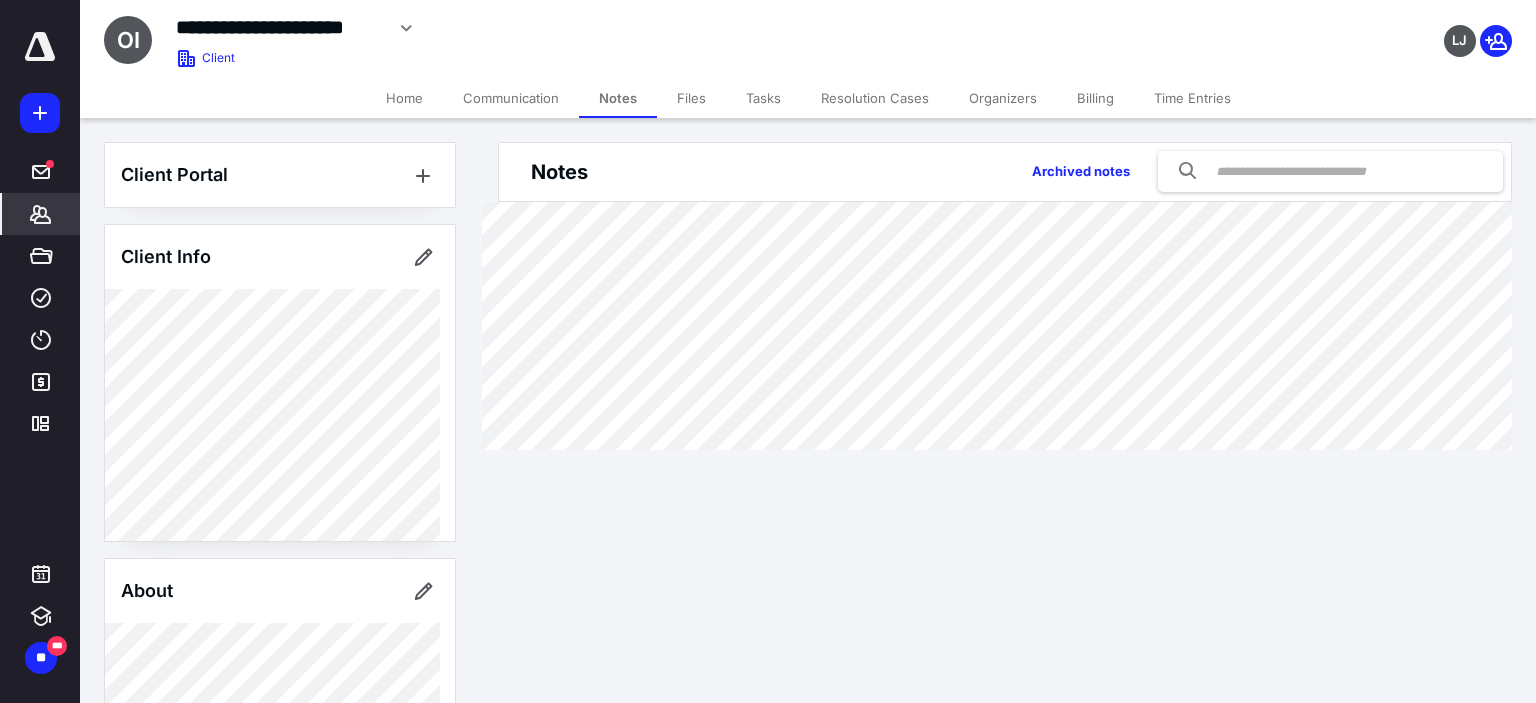 click on "Files" at bounding box center [691, 98] 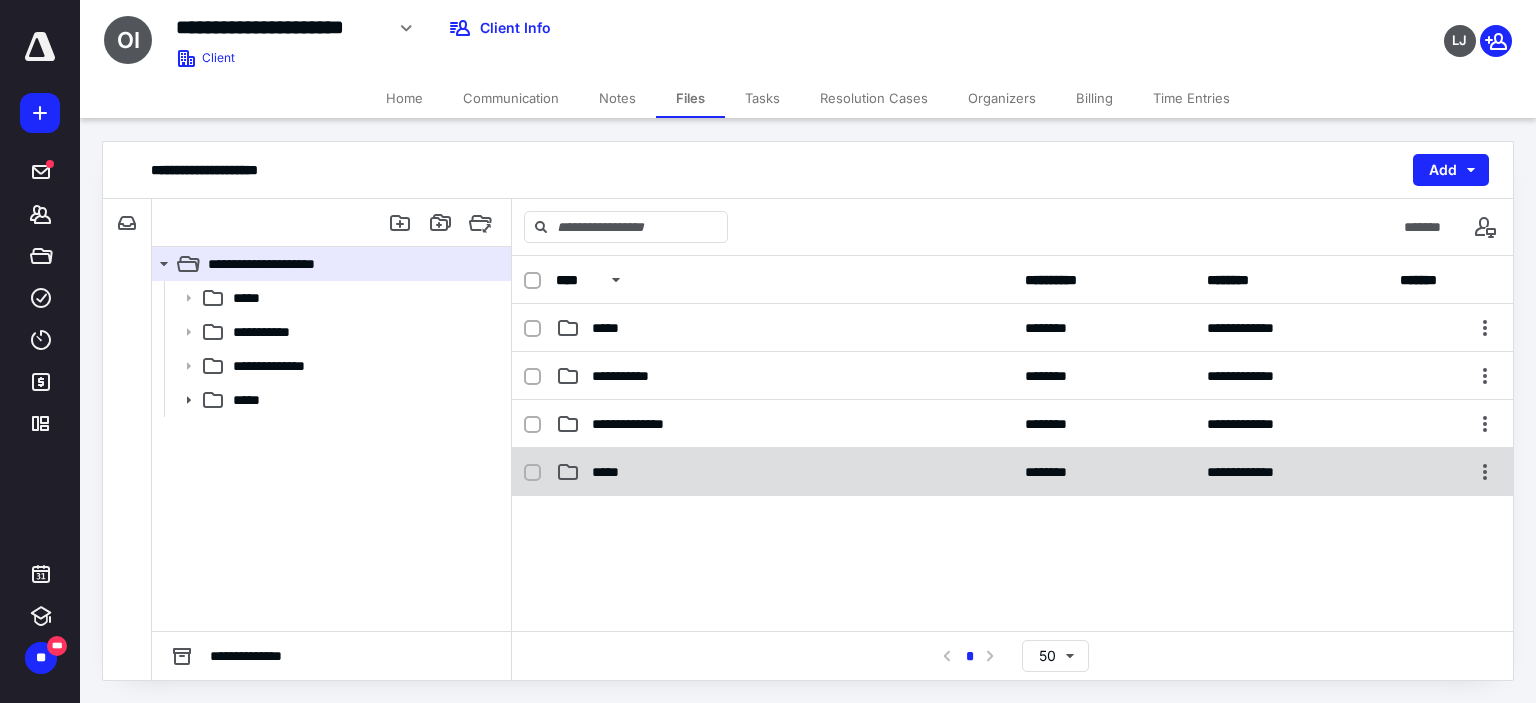 click on "**********" at bounding box center (1012, 472) 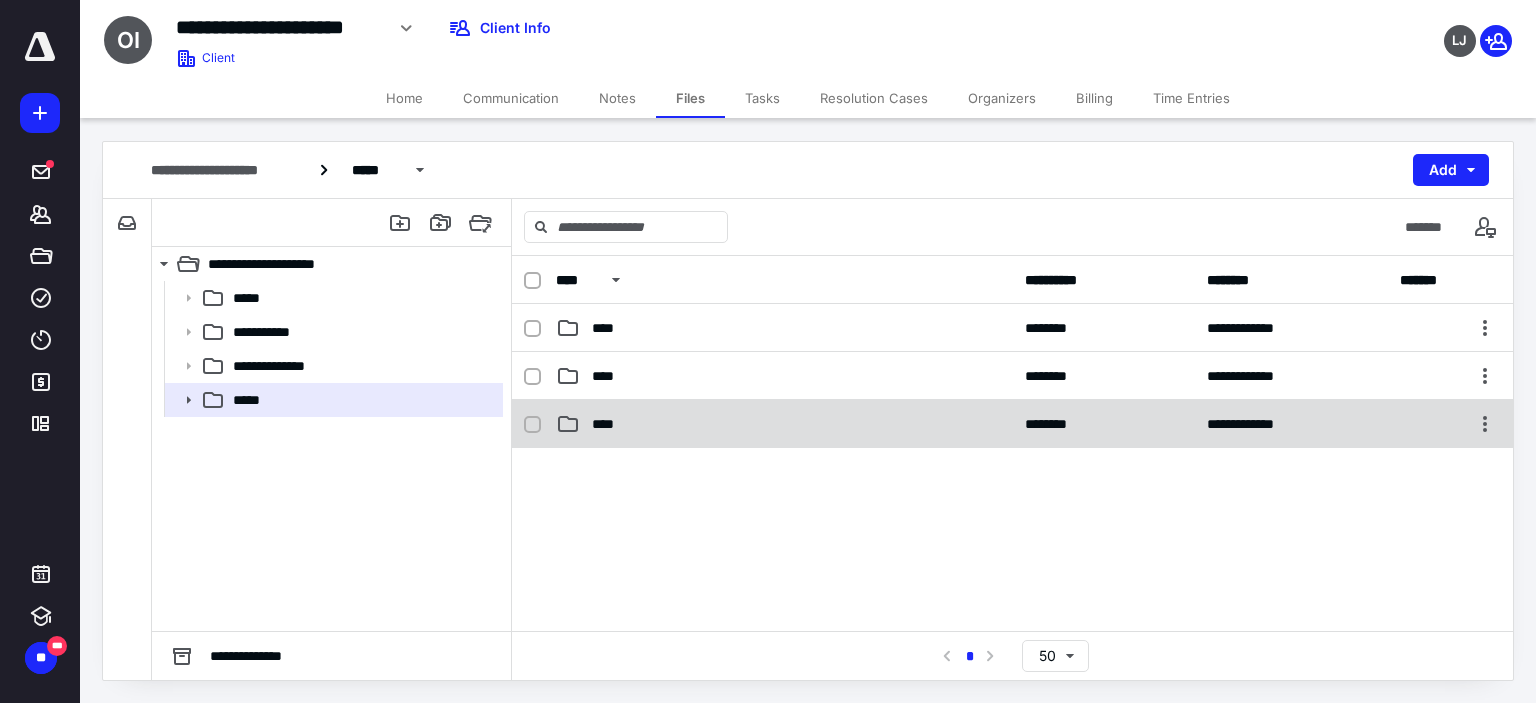 click on "****" at bounding box center [784, 424] 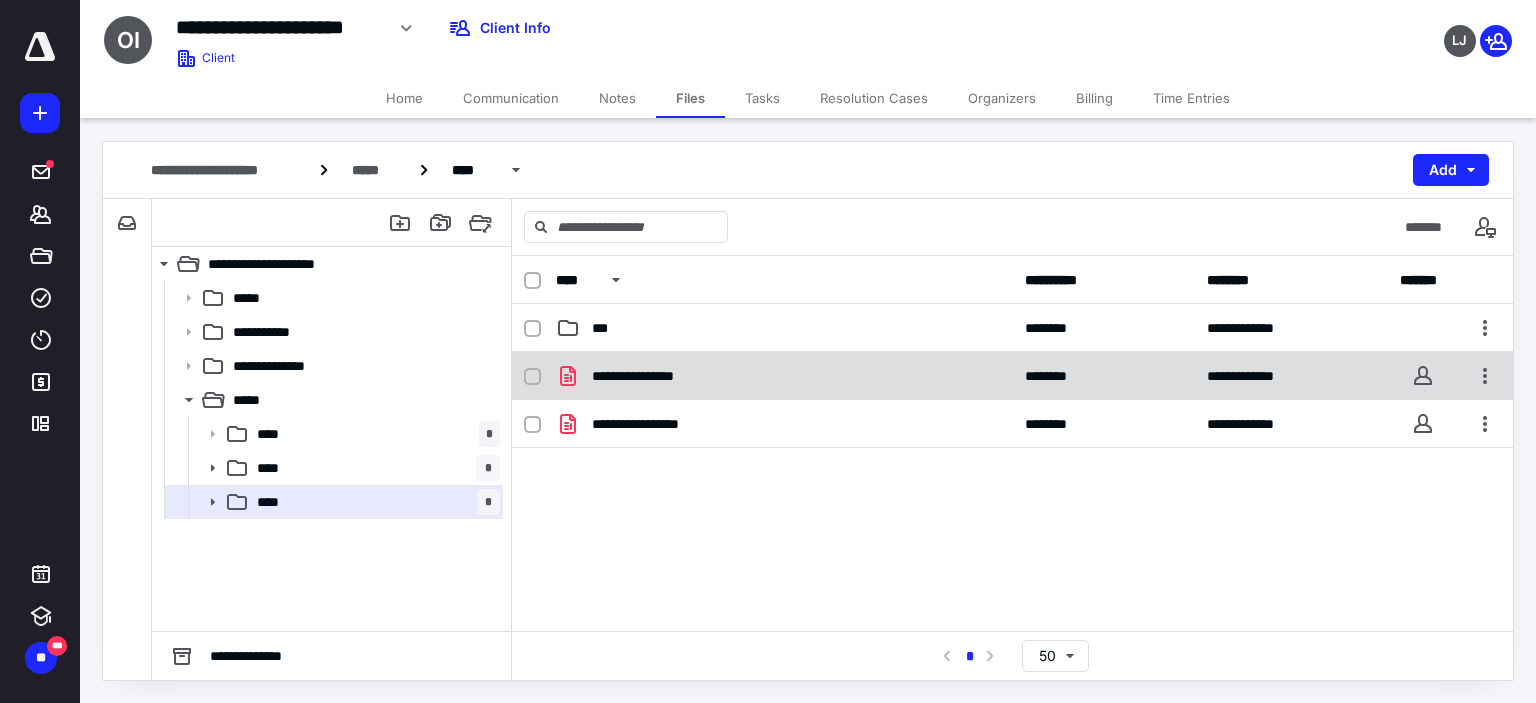 click on "**********" at bounding box center [784, 376] 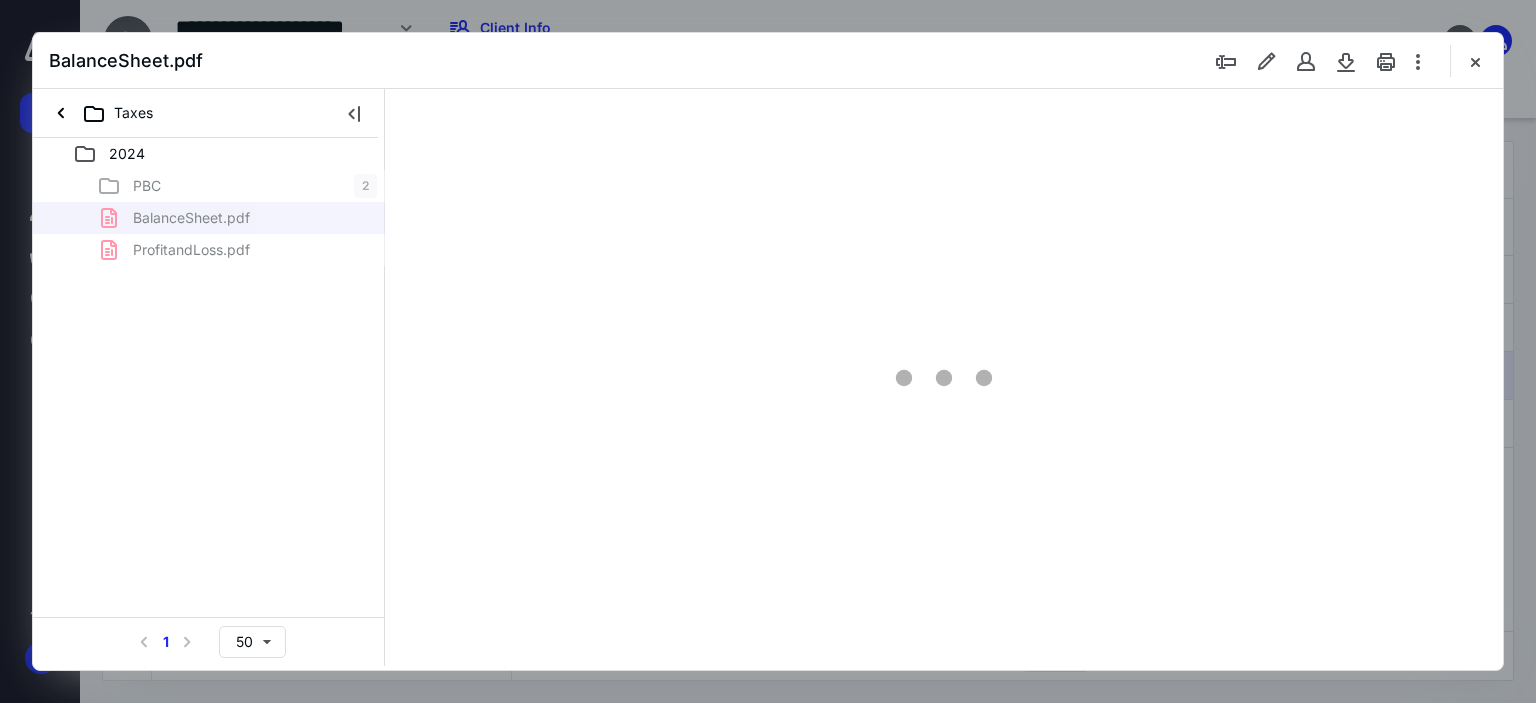 scroll, scrollTop: 0, scrollLeft: 0, axis: both 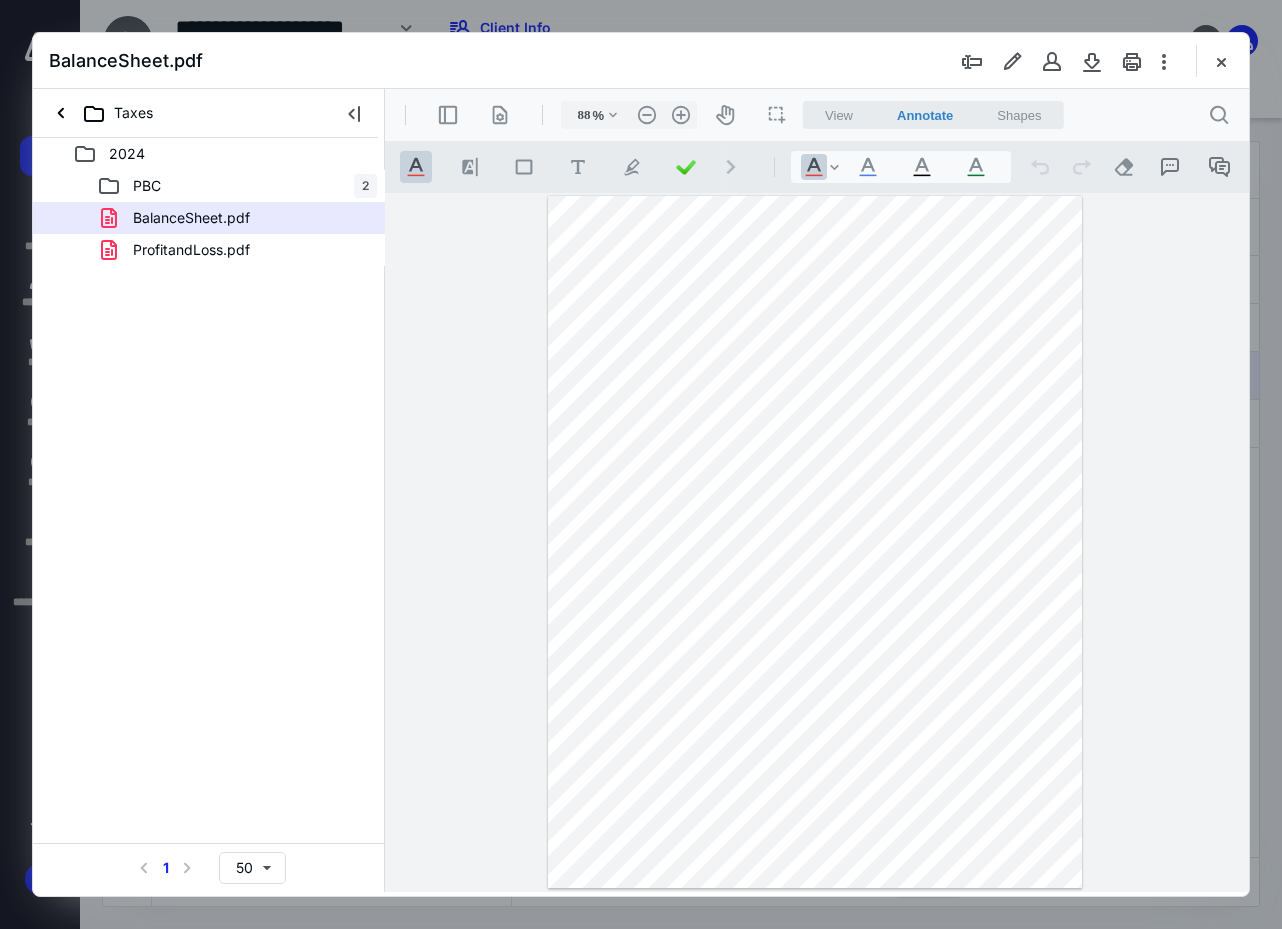 drag, startPoint x: 336, startPoint y: 254, endPoint x: 1265, endPoint y: 151, distance: 934.69244 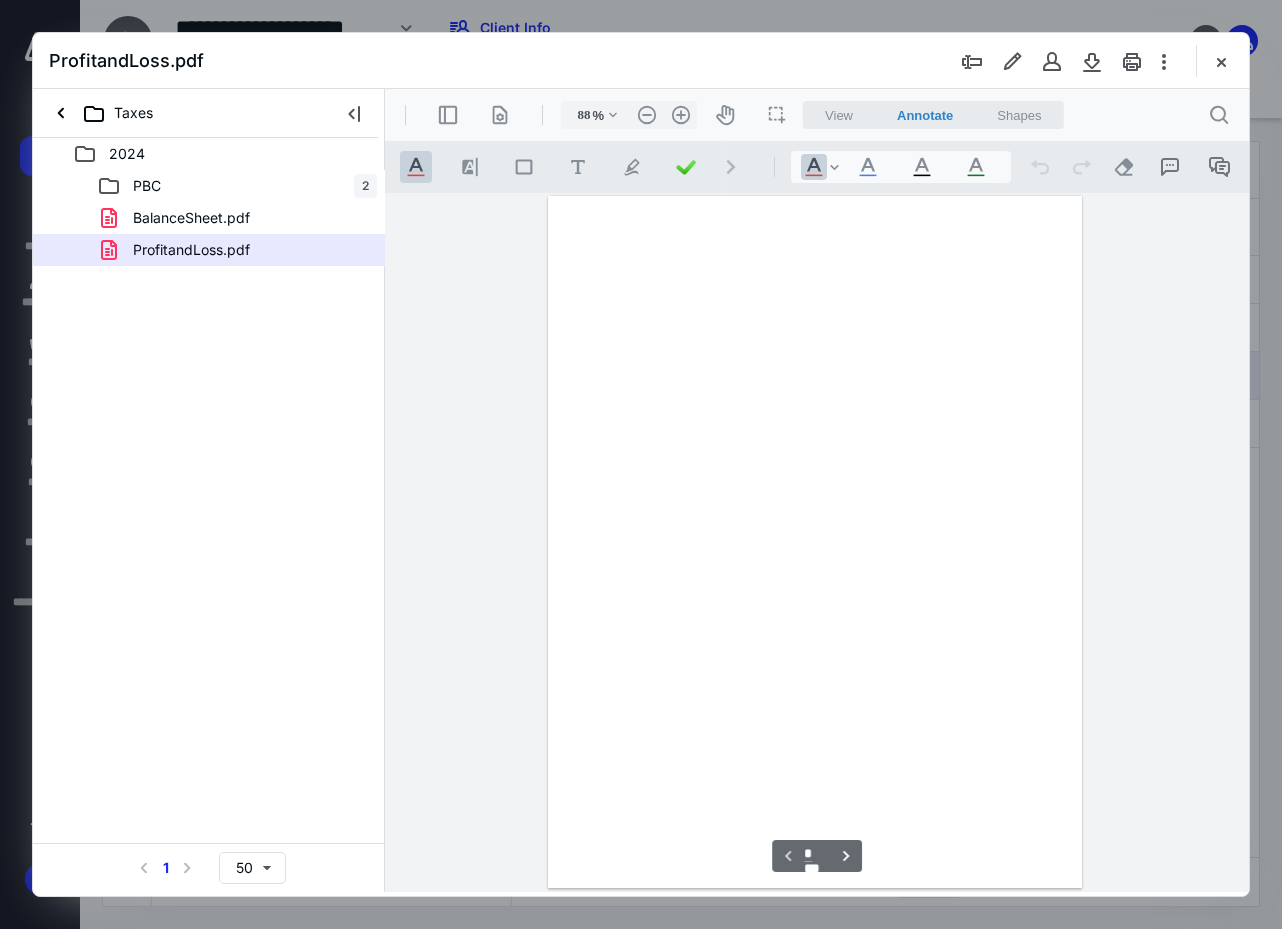 scroll, scrollTop: 107, scrollLeft: 0, axis: vertical 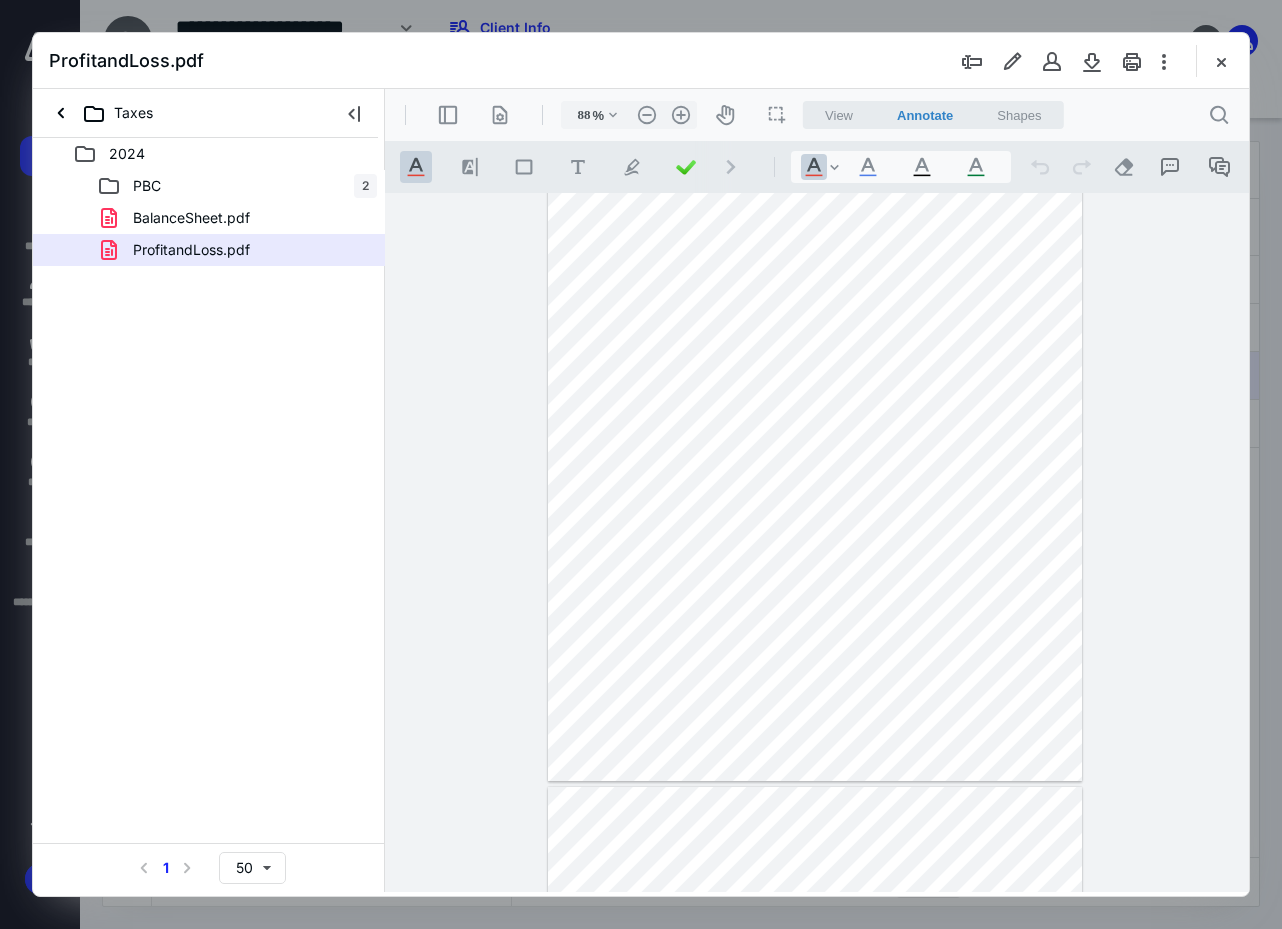 click on "BalanceSheet.pdf" at bounding box center [191, 218] 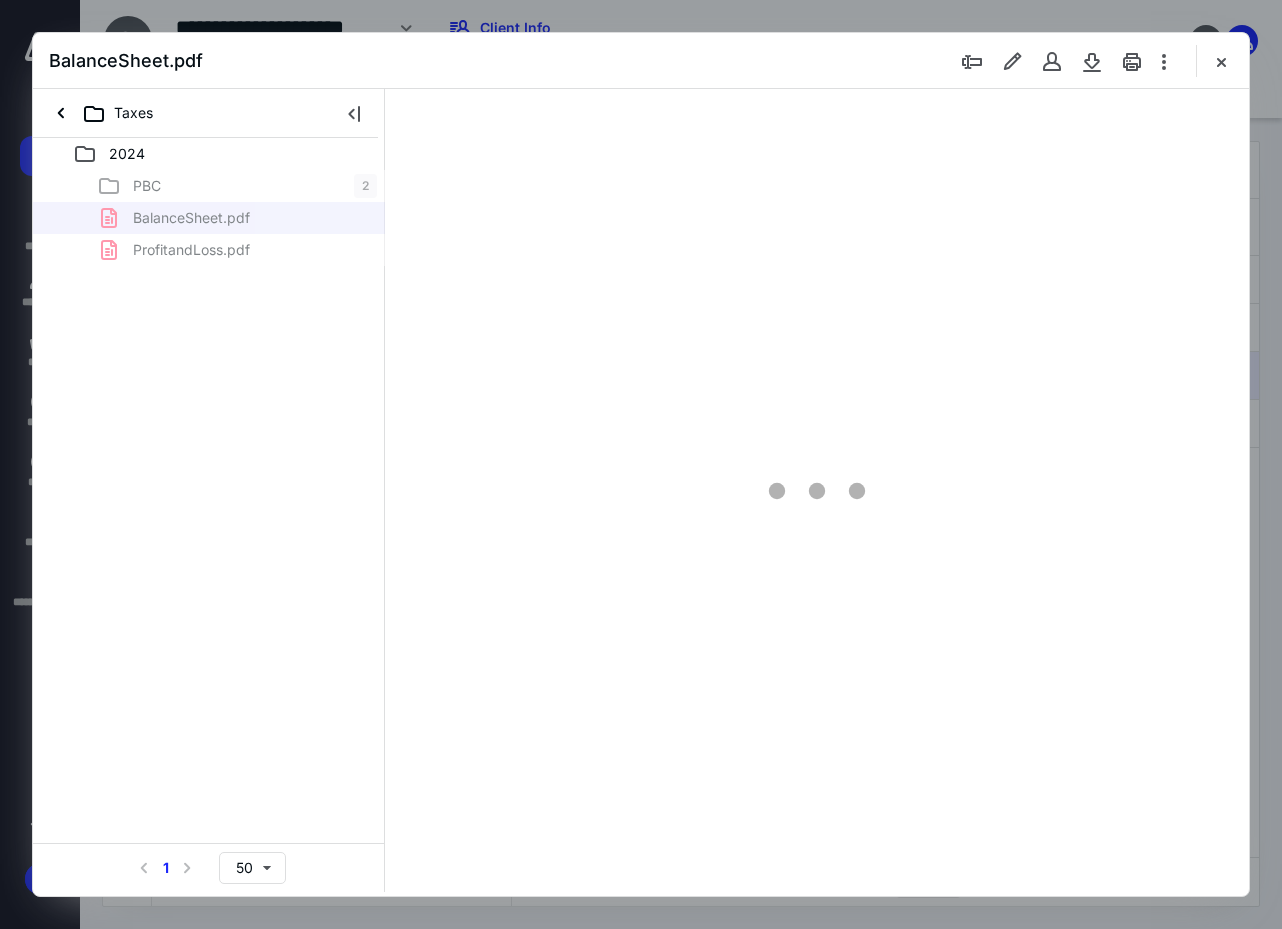 click on "PBC 2 BalanceSheet.pdf ProfitandLoss.pdf" at bounding box center [209, 218] 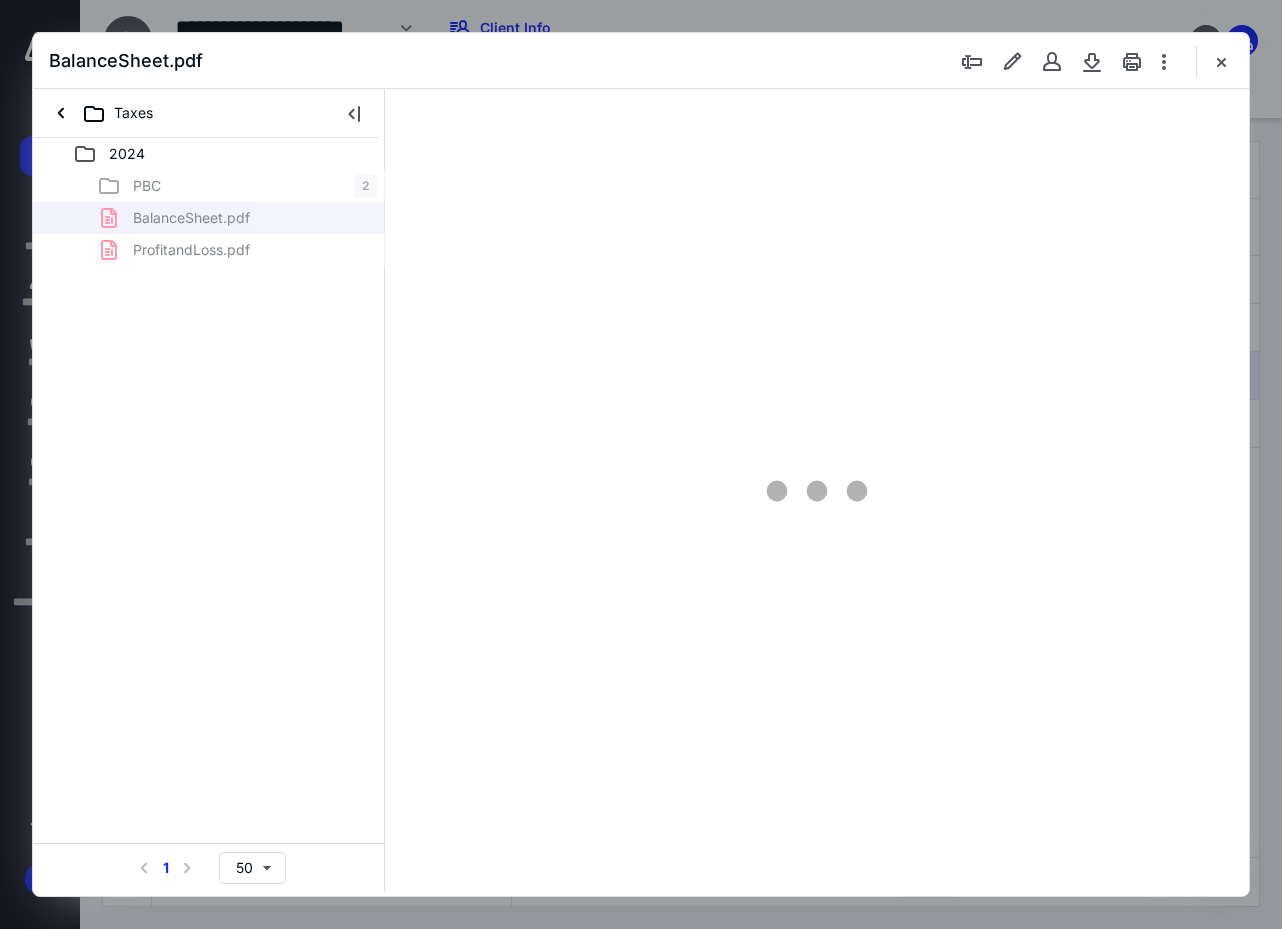scroll, scrollTop: 0, scrollLeft: 0, axis: both 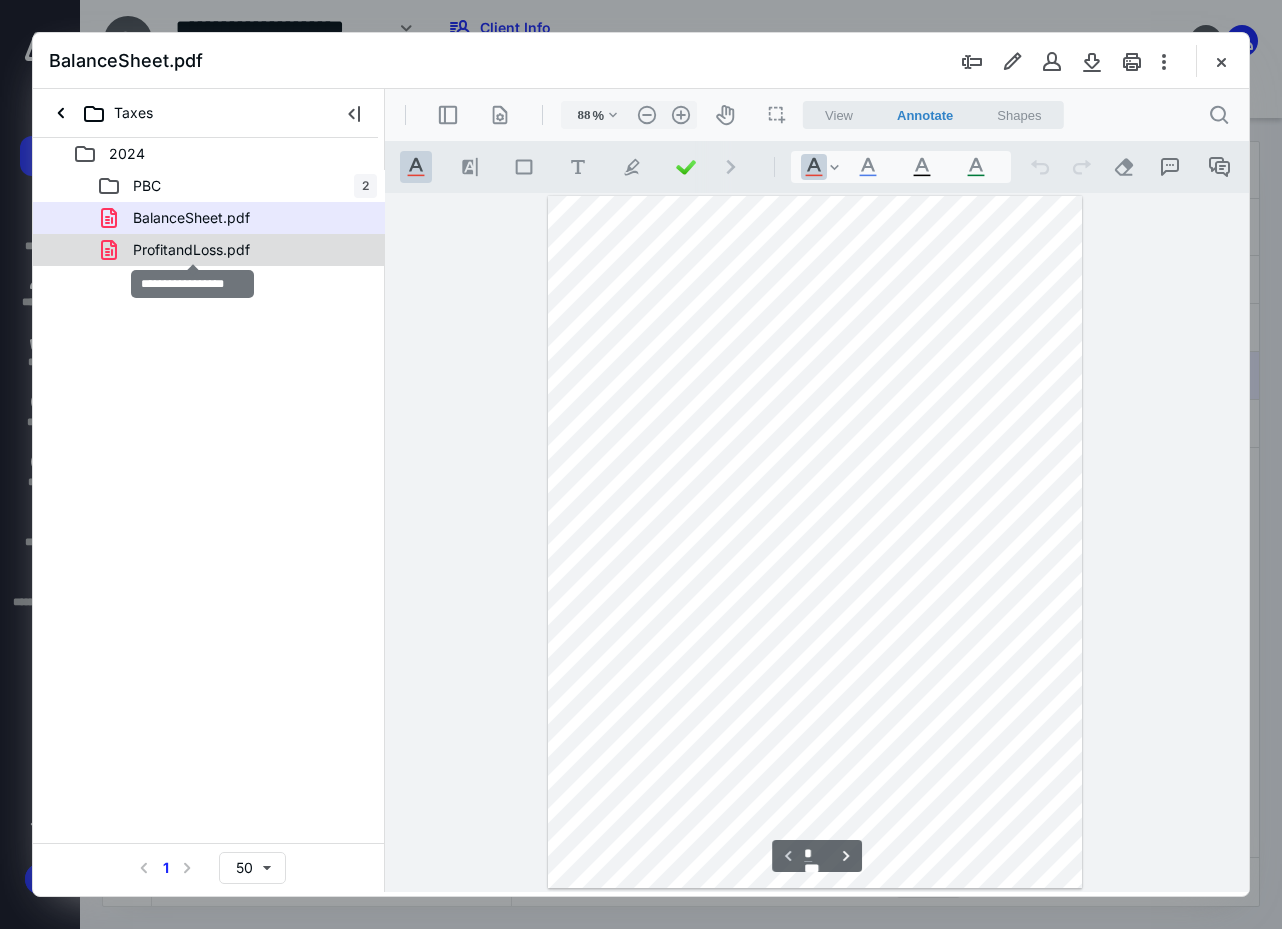 click on "ProfitandLoss.pdf" at bounding box center [191, 250] 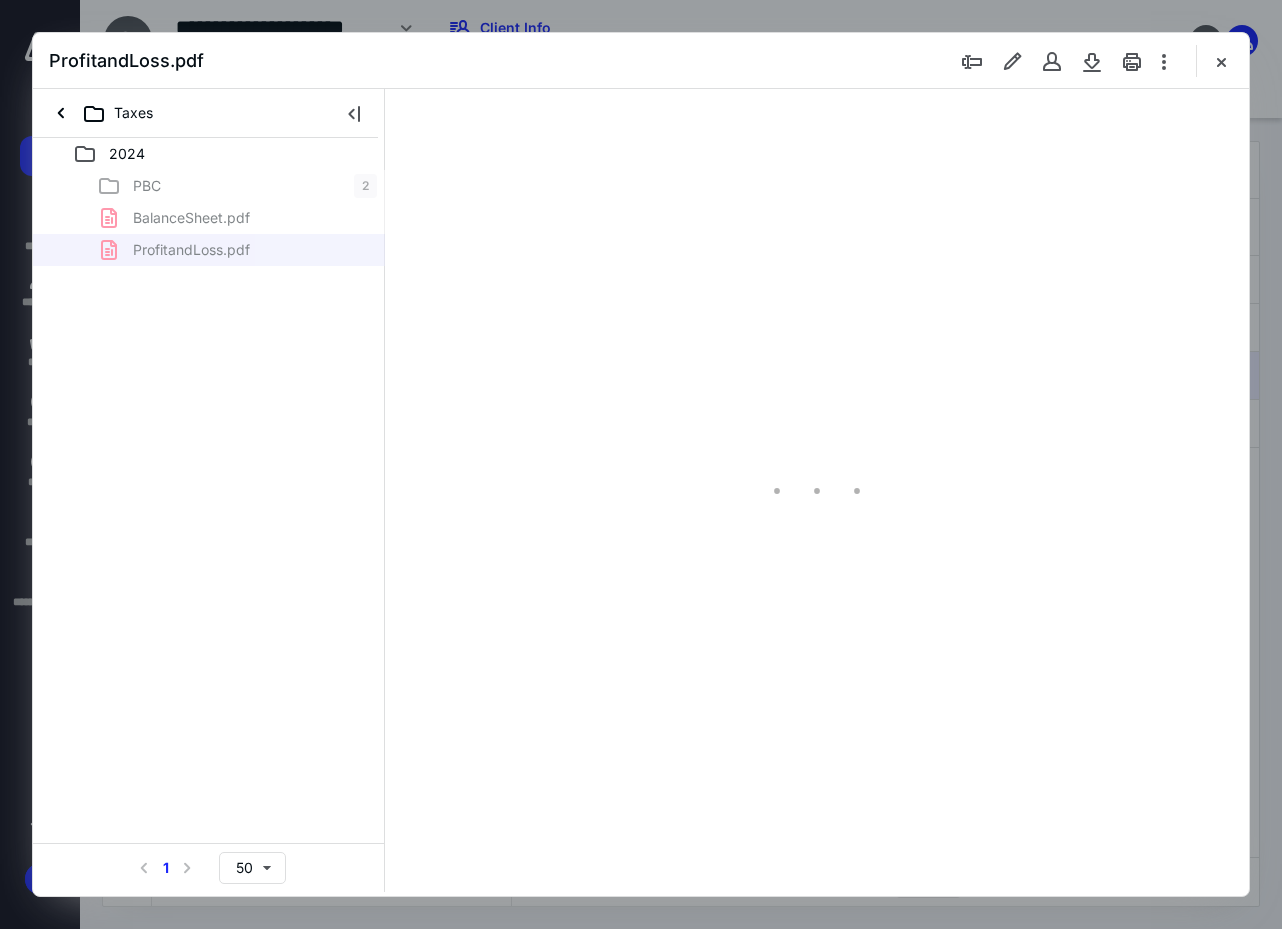 type on "88" 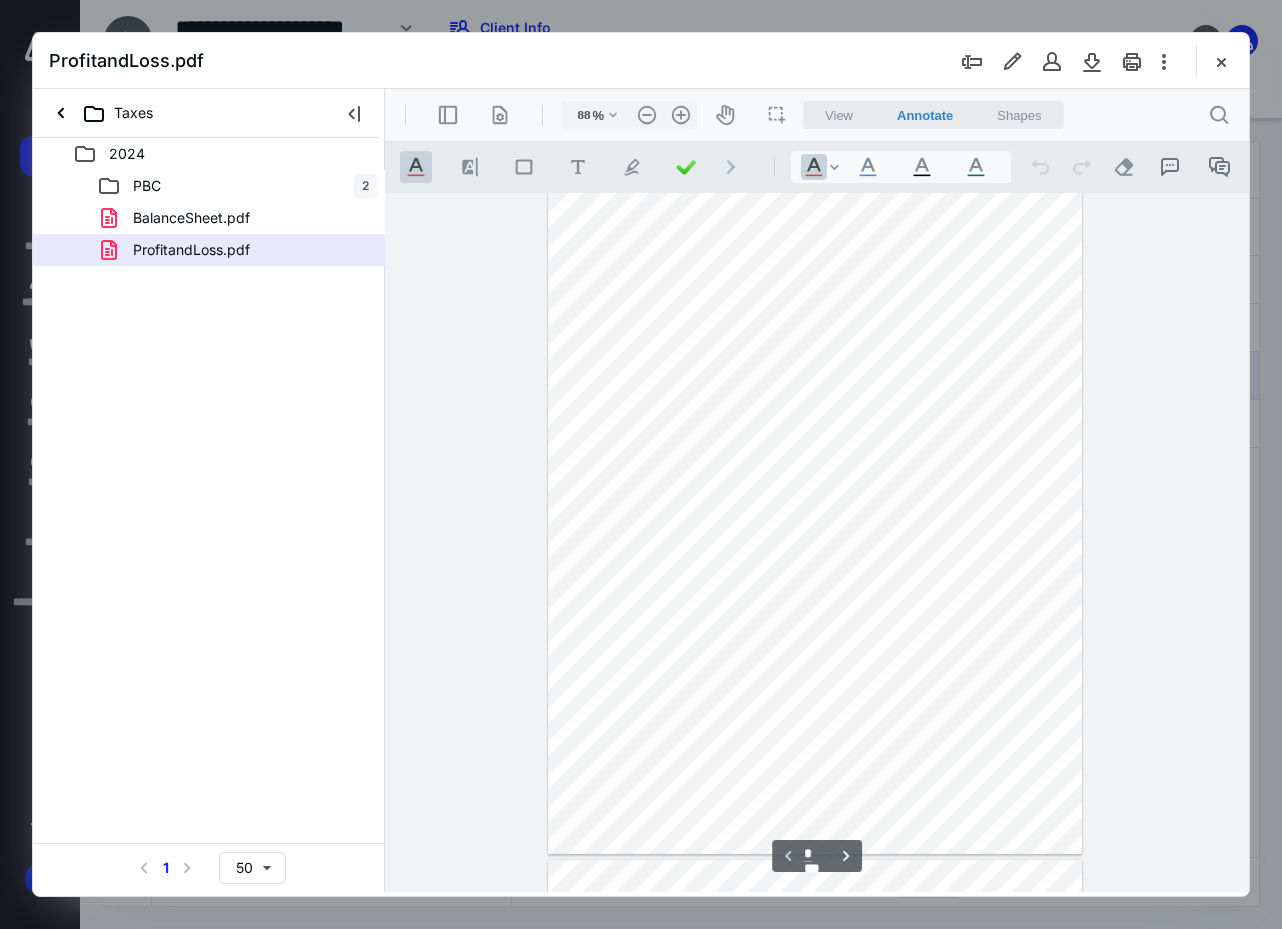 scroll, scrollTop: 0, scrollLeft: 0, axis: both 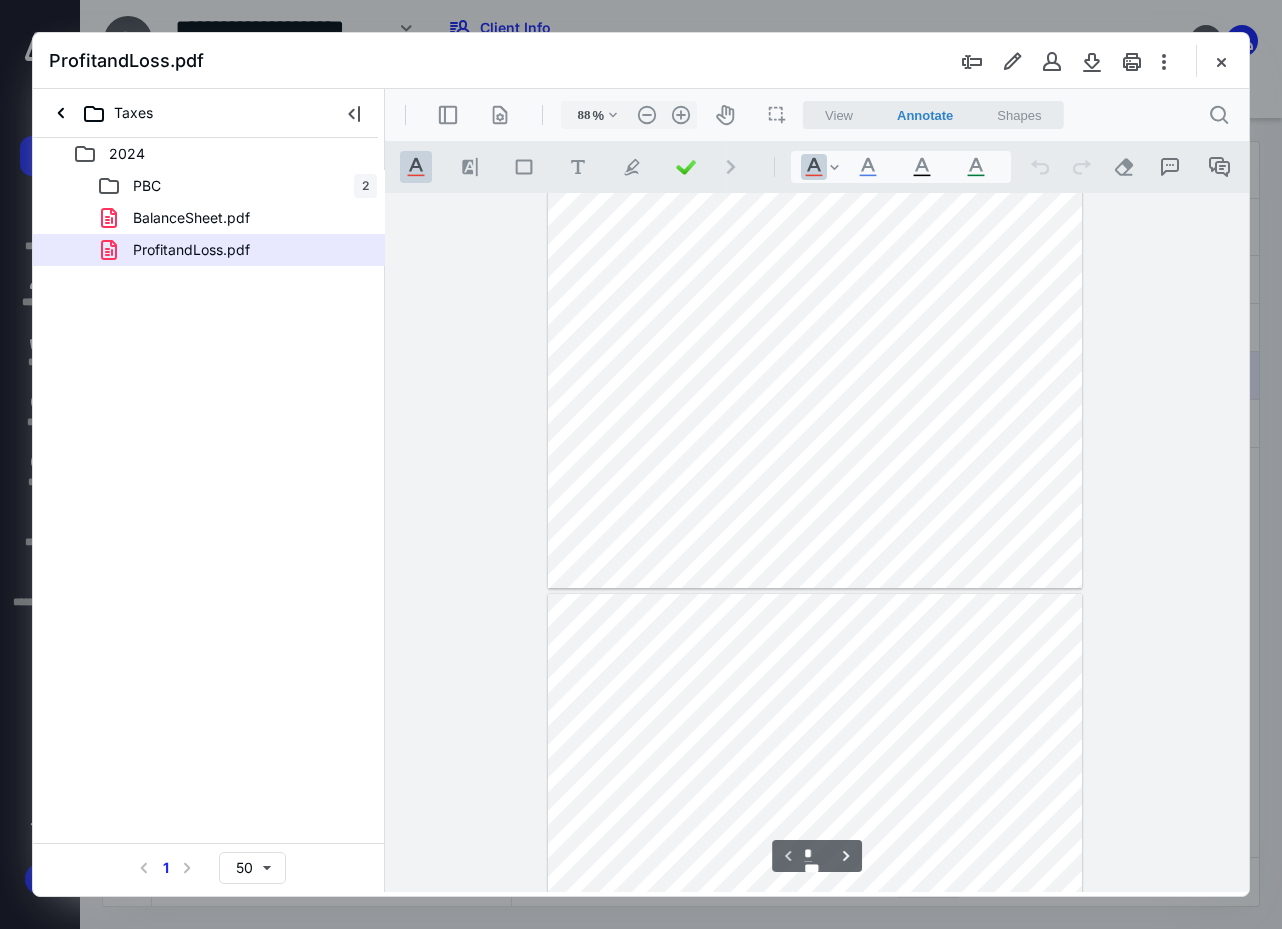 type on "*" 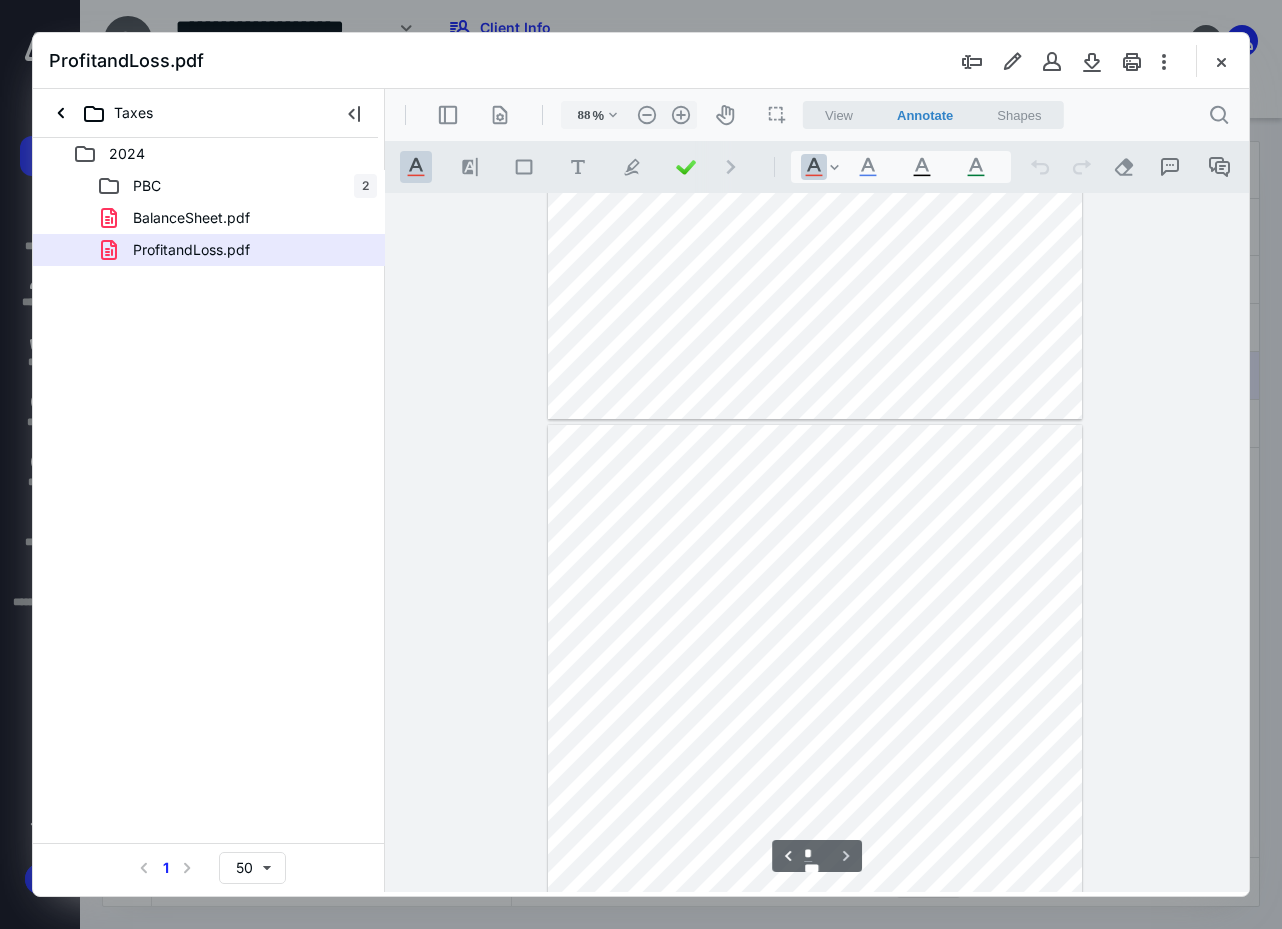 scroll, scrollTop: 697, scrollLeft: 0, axis: vertical 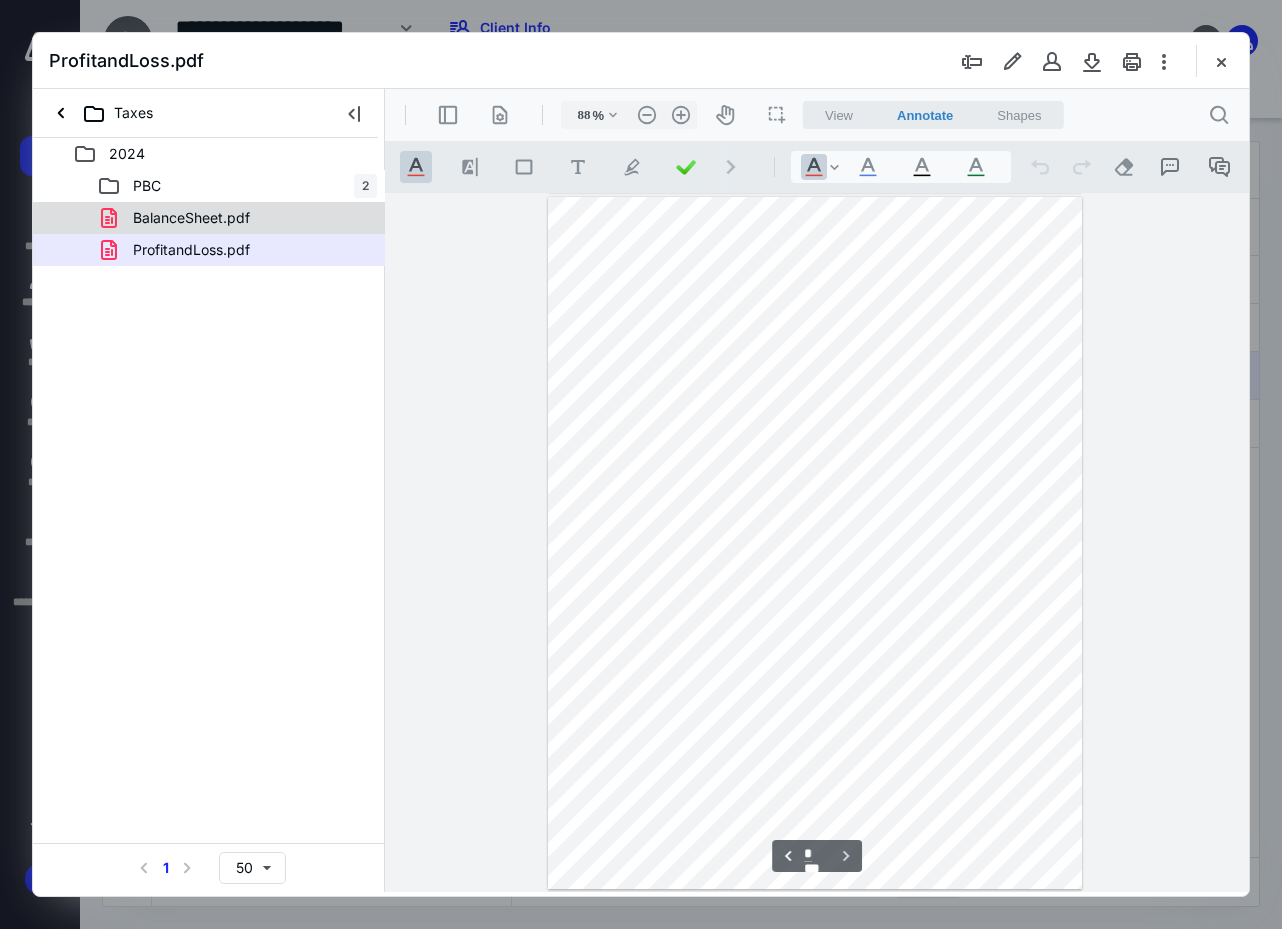 click on "BalanceSheet.pdf" at bounding box center (191, 218) 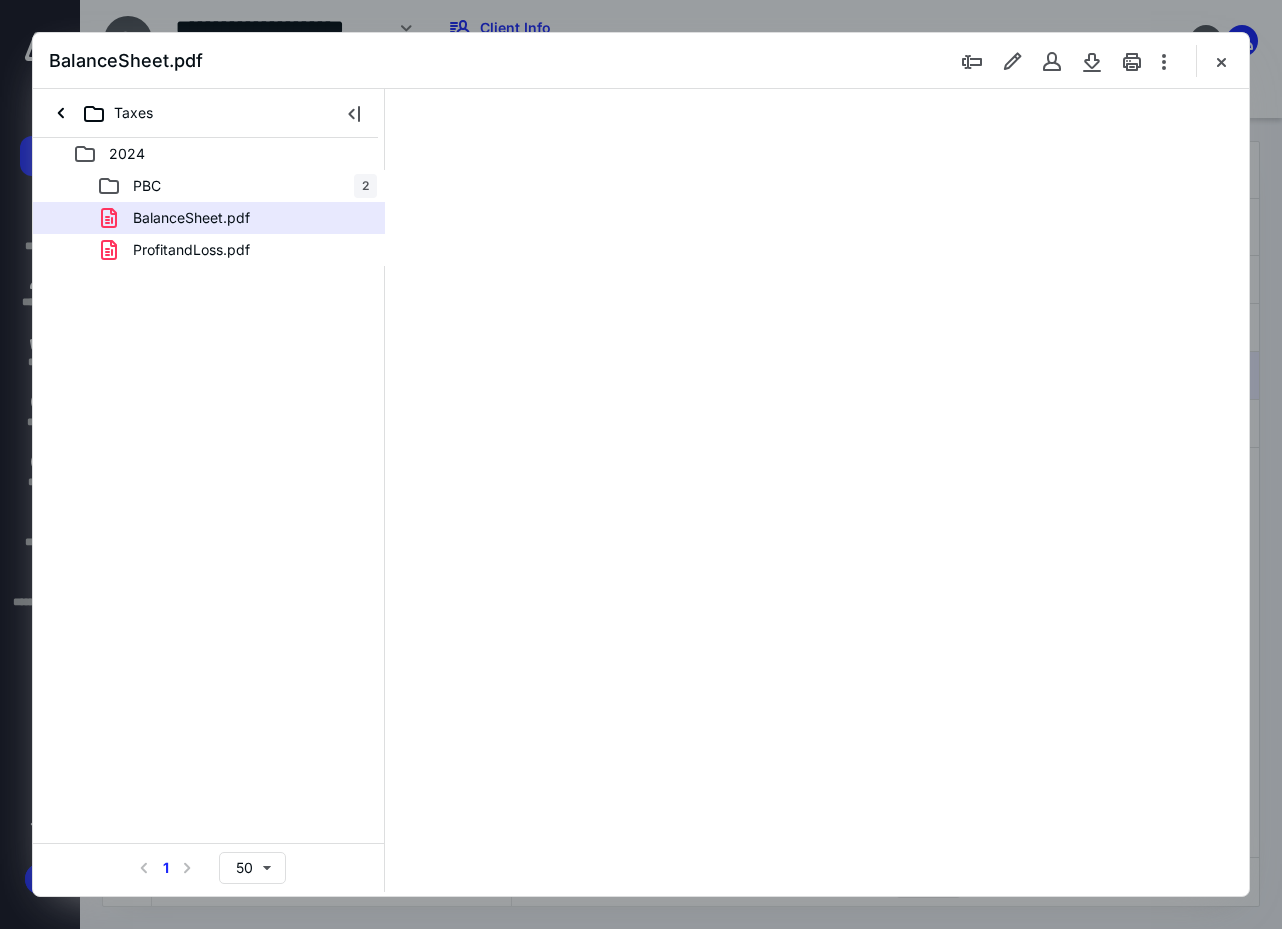 type on "88" 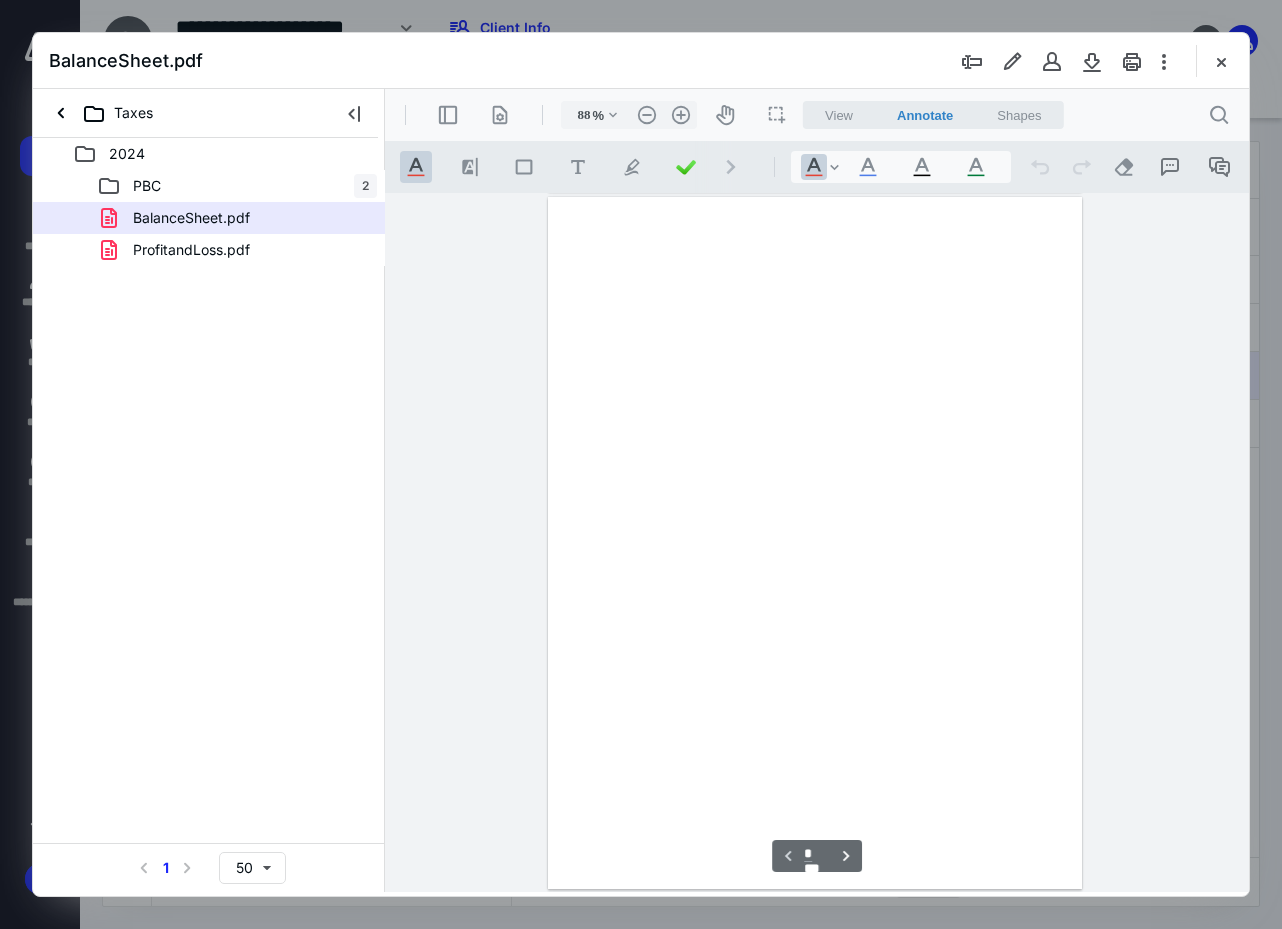 scroll, scrollTop: 107, scrollLeft: 0, axis: vertical 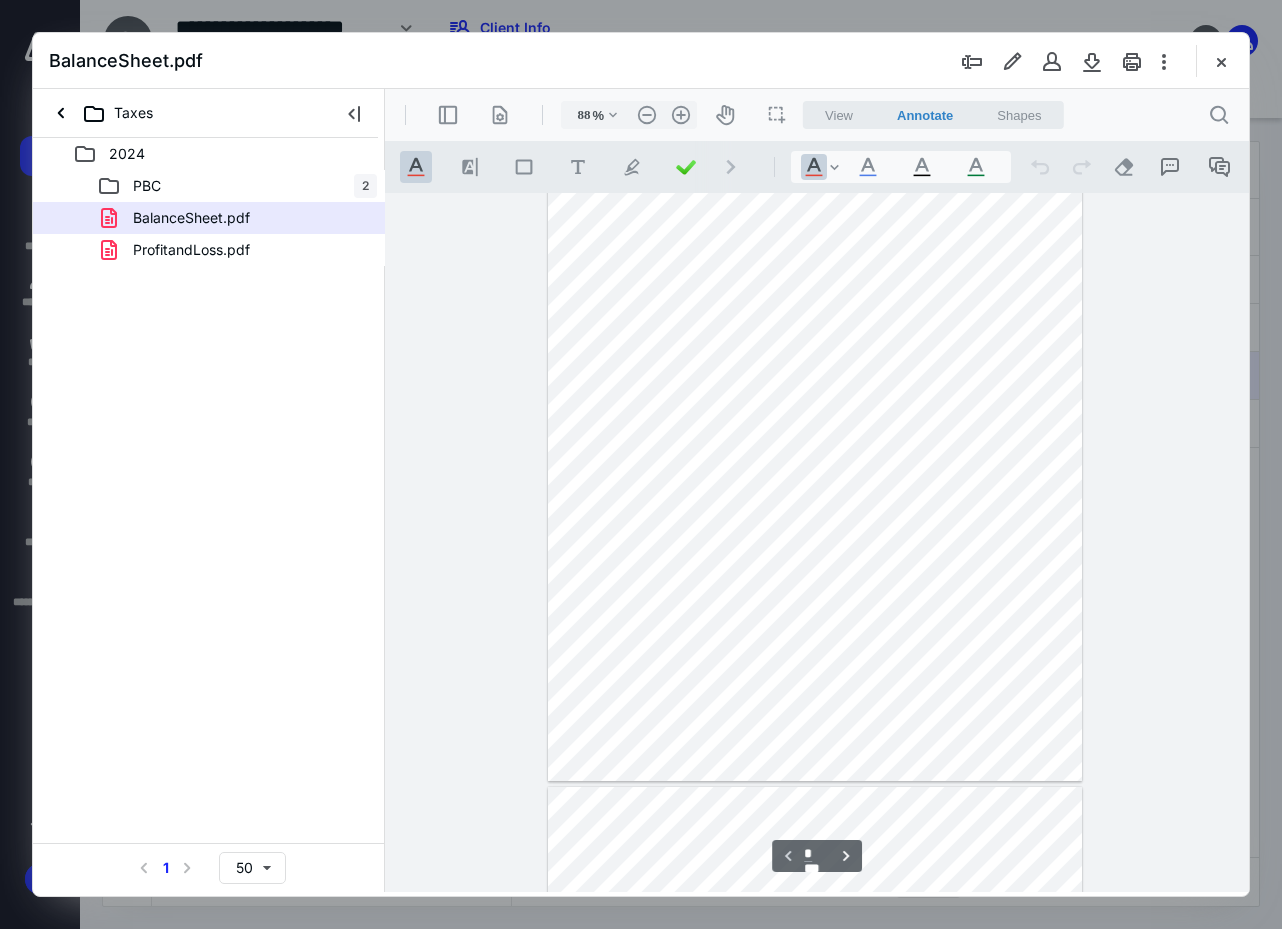 type on "*" 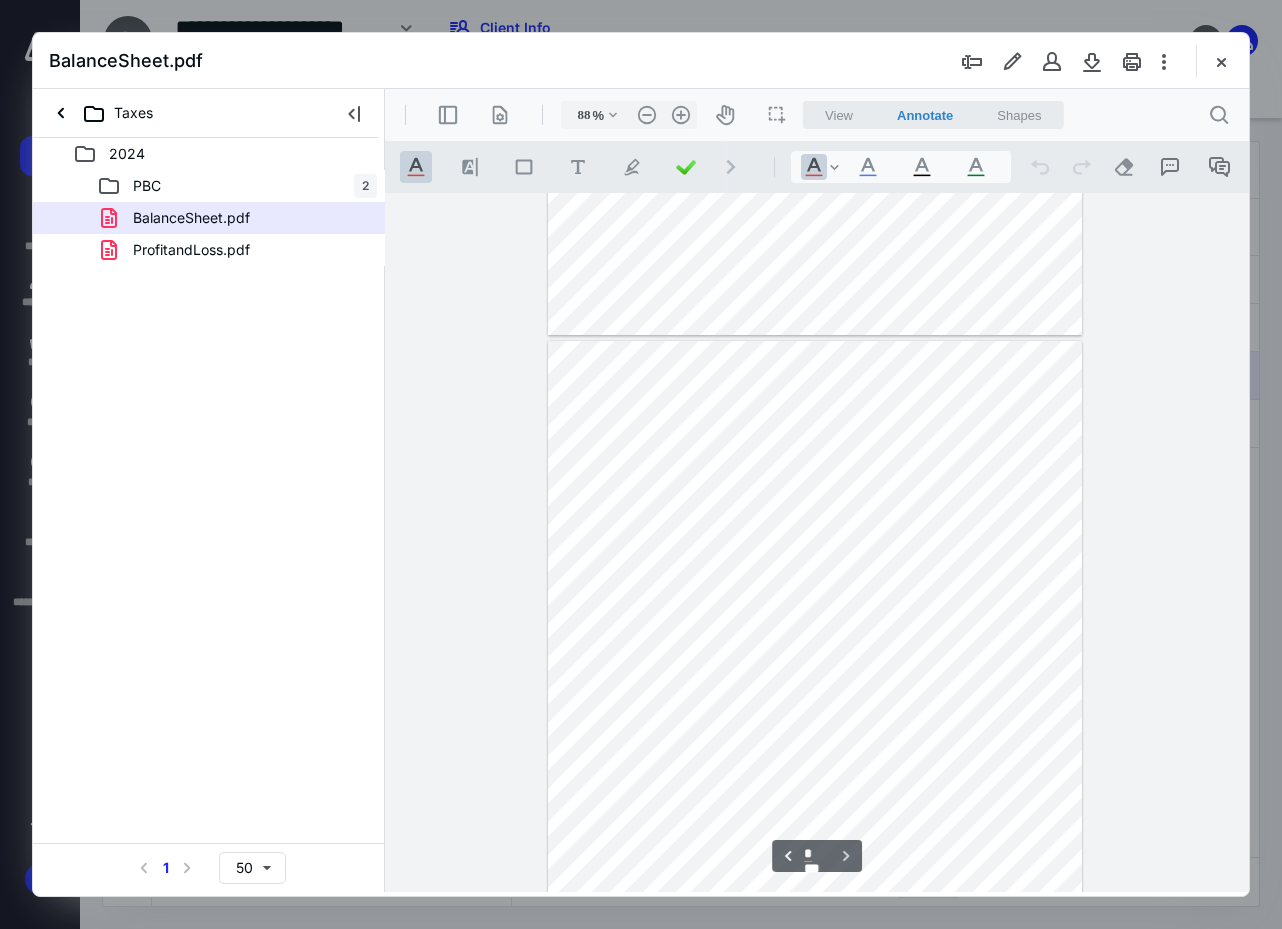 scroll, scrollTop: 697, scrollLeft: 0, axis: vertical 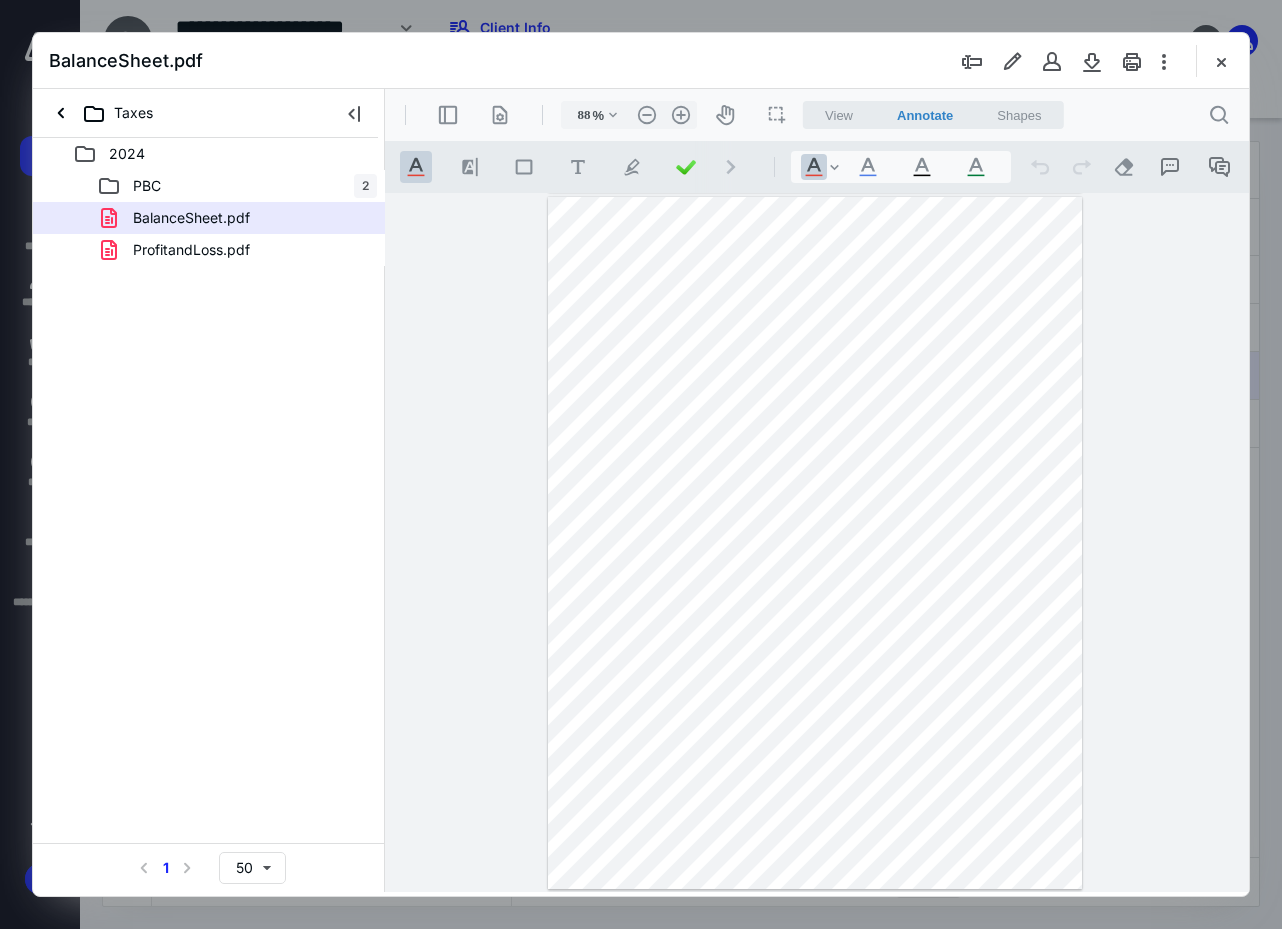 drag, startPoint x: 798, startPoint y: 389, endPoint x: 838, endPoint y: 392, distance: 40.112343 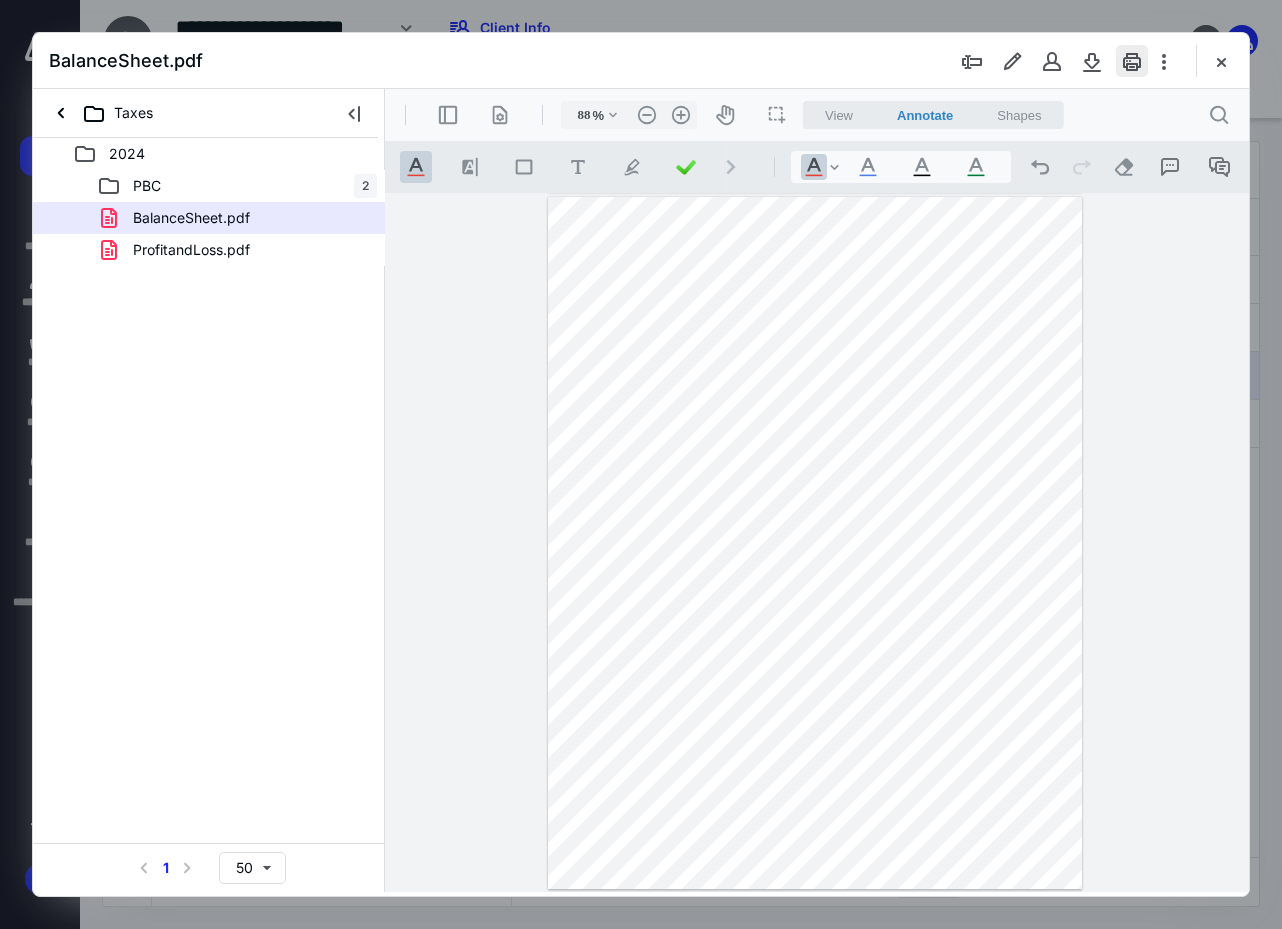 click at bounding box center (1132, 61) 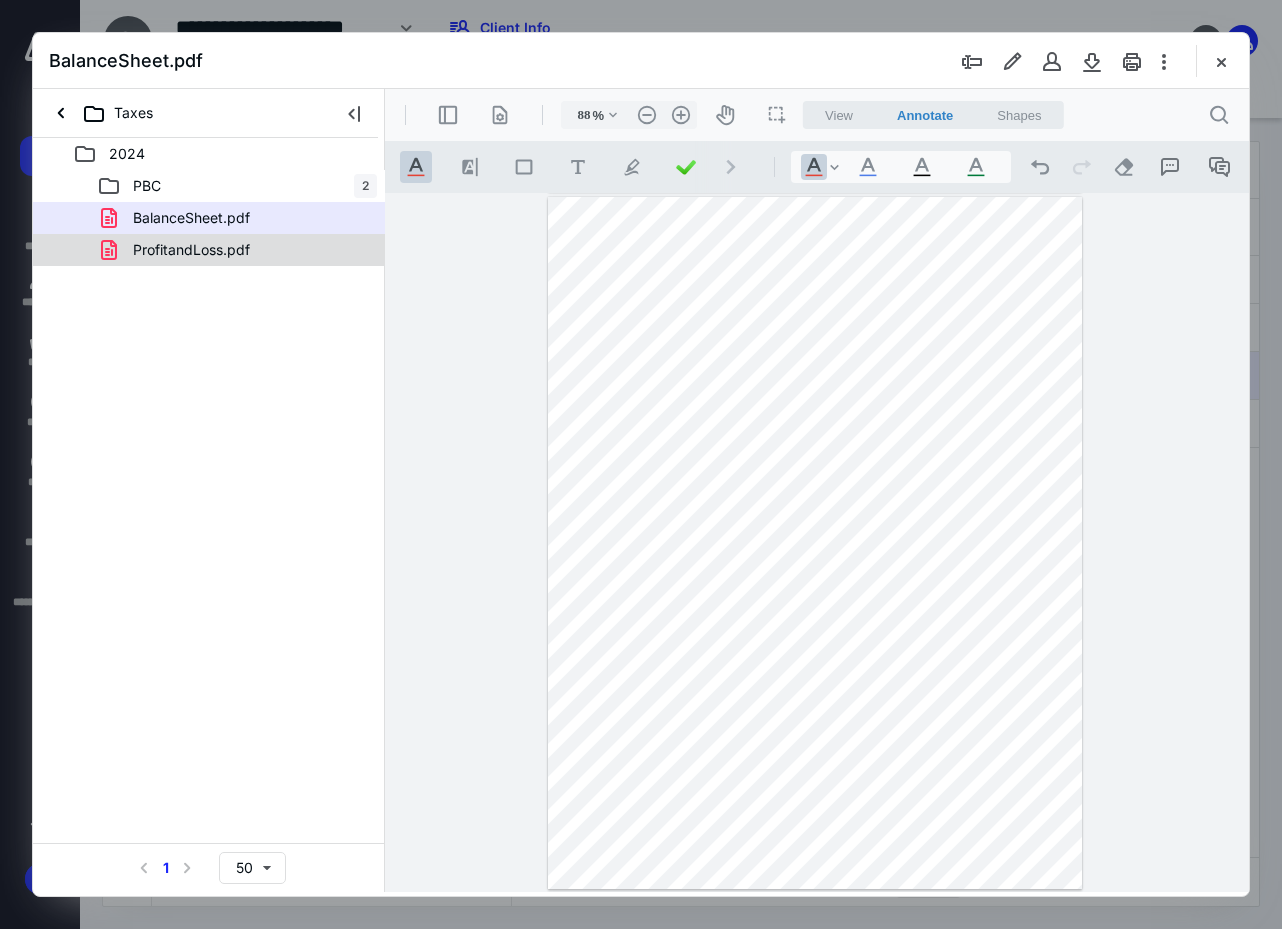 click on "ProfitandLoss.pdf" at bounding box center [237, 250] 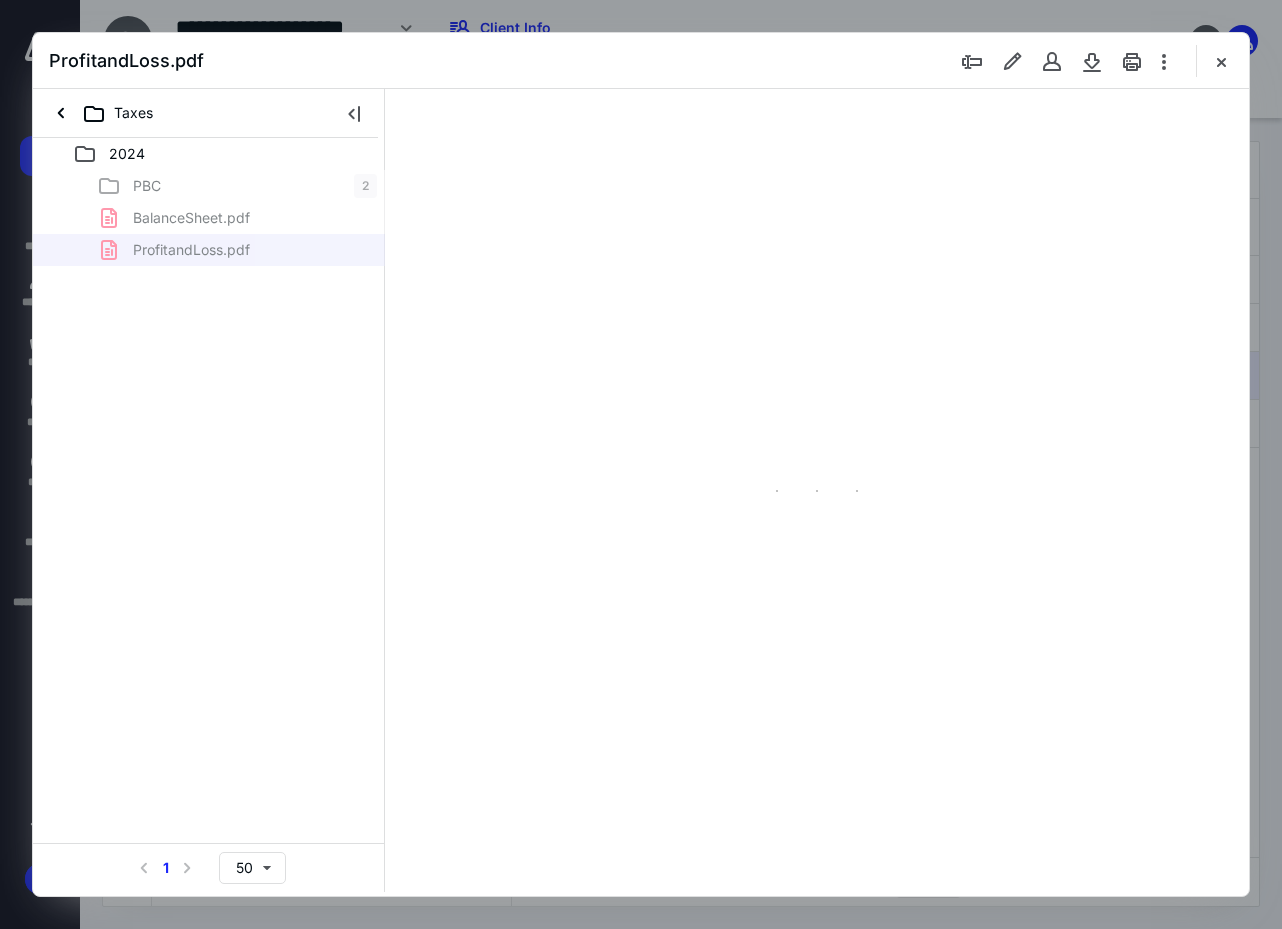 type on "88" 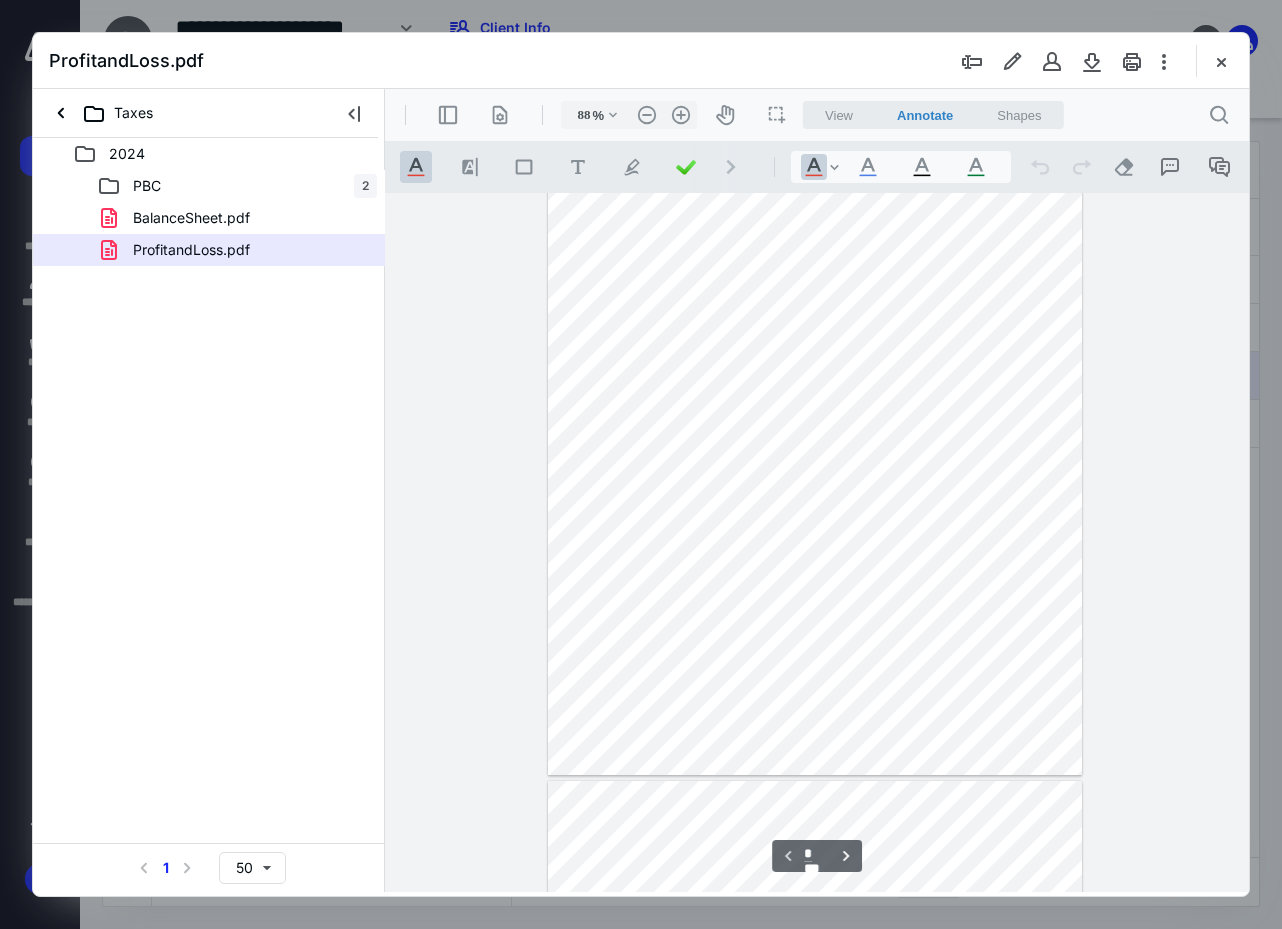 scroll, scrollTop: 0, scrollLeft: 0, axis: both 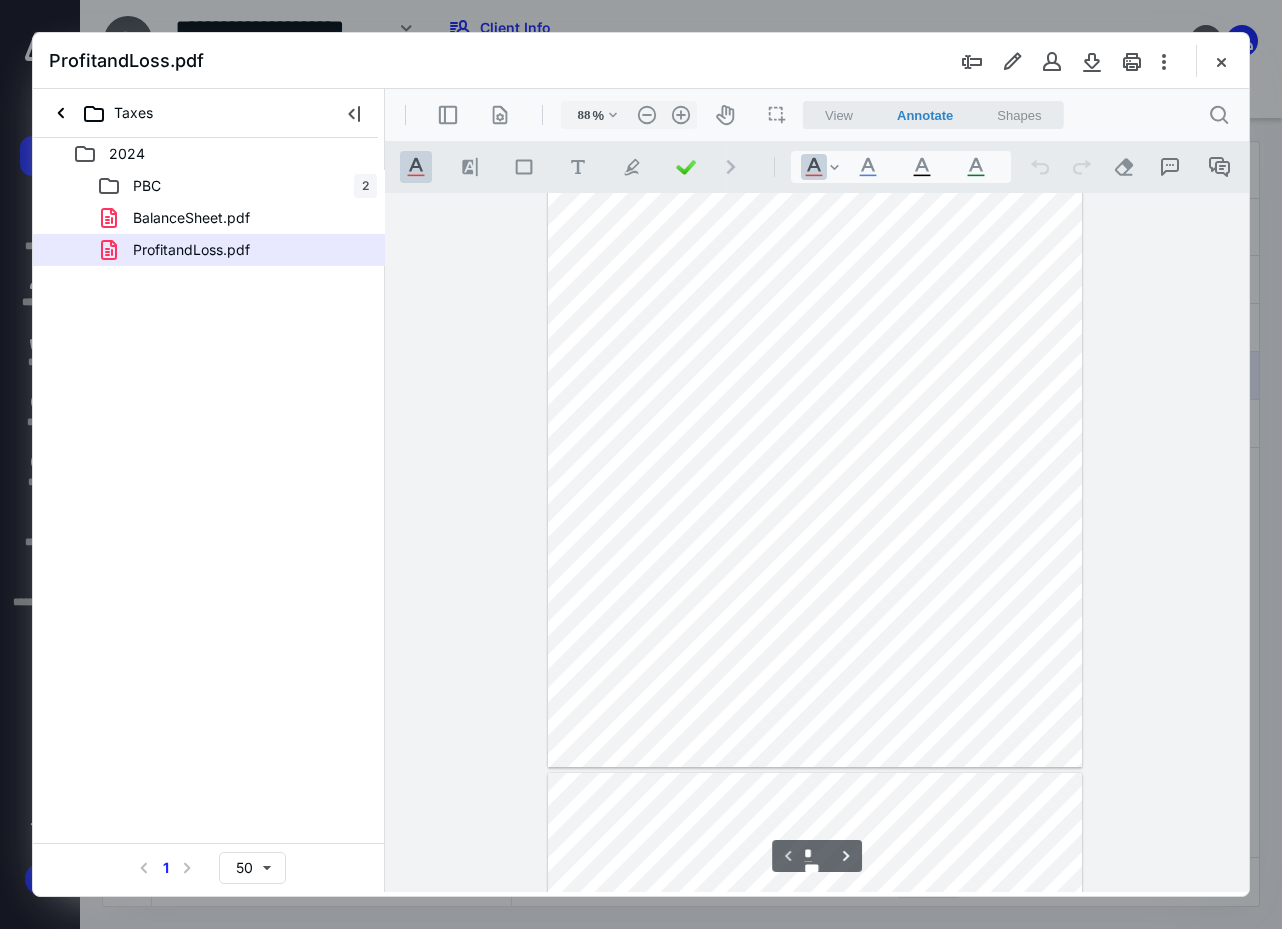 type on "*" 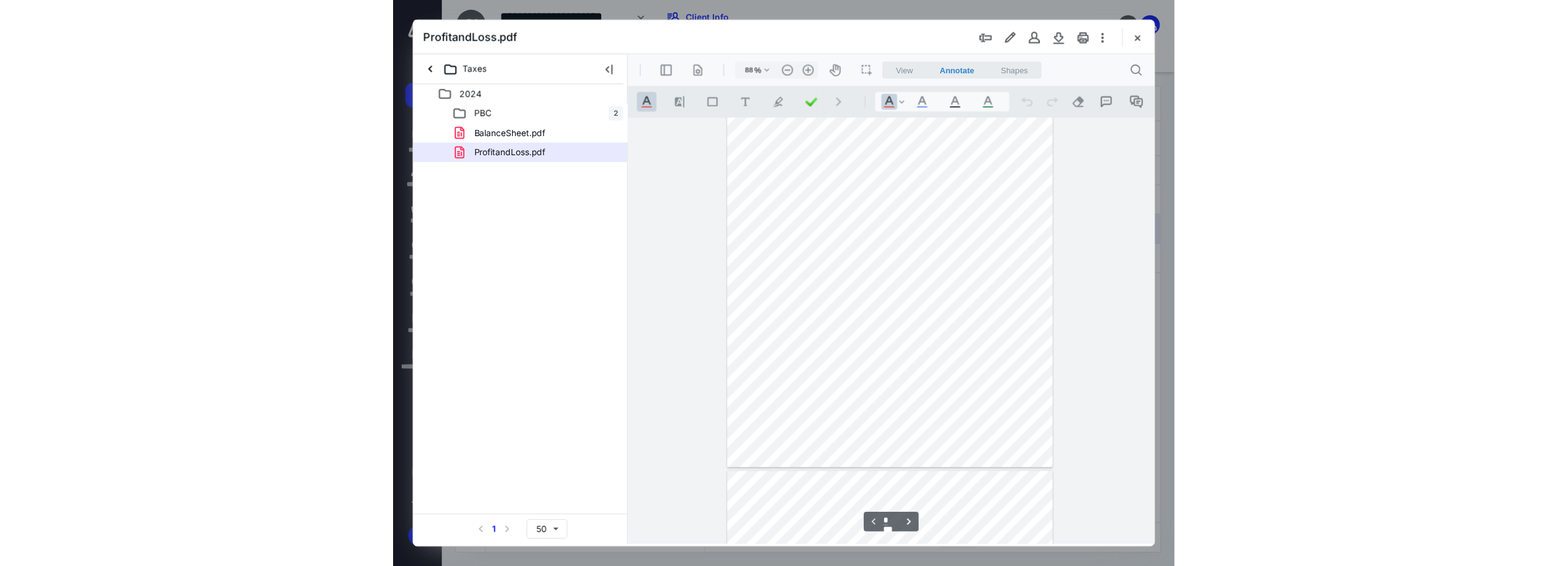 scroll, scrollTop: 308, scrollLeft: 0, axis: vertical 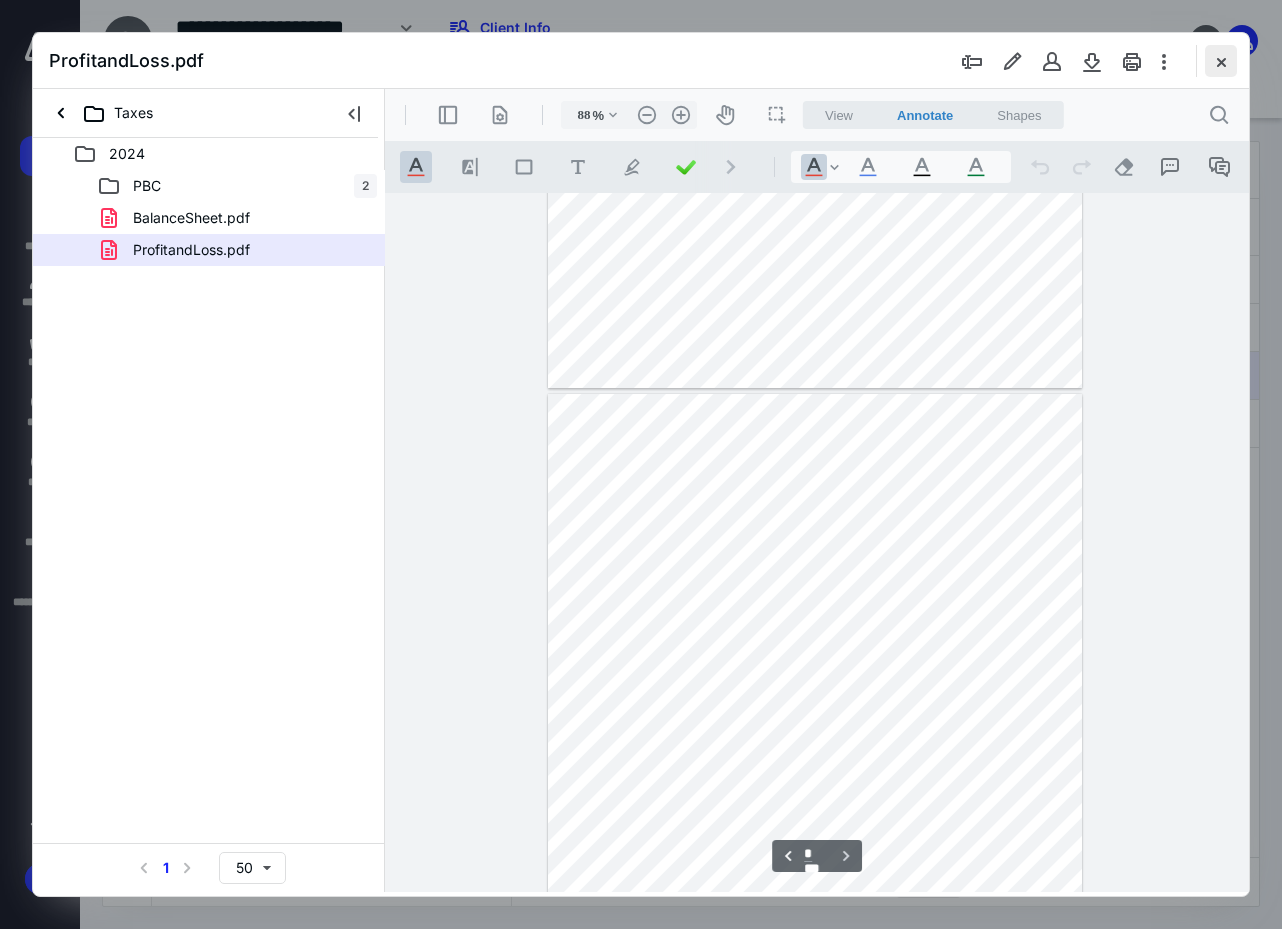 click at bounding box center (1221, 61) 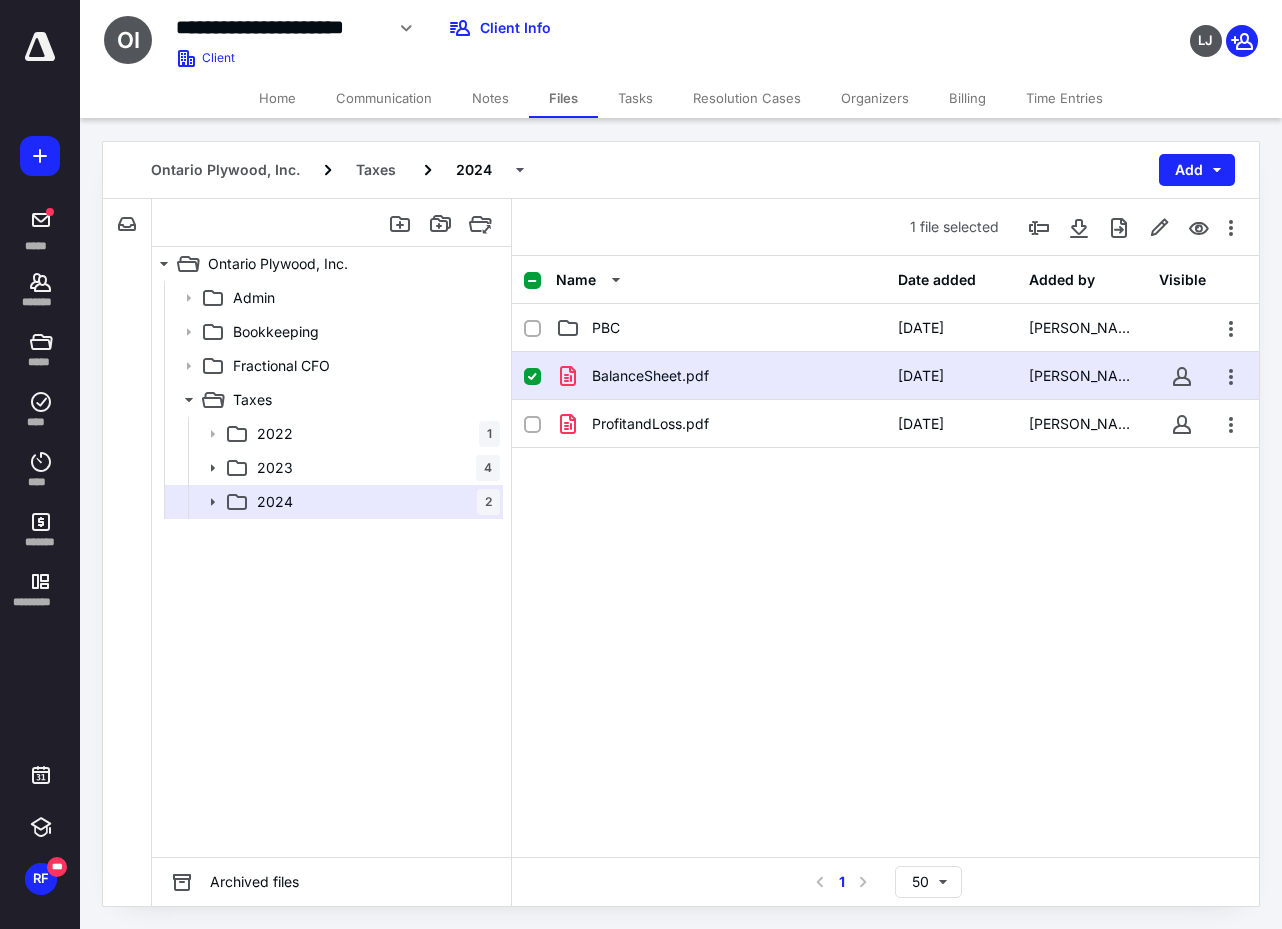 click on "Tasks" at bounding box center (635, 98) 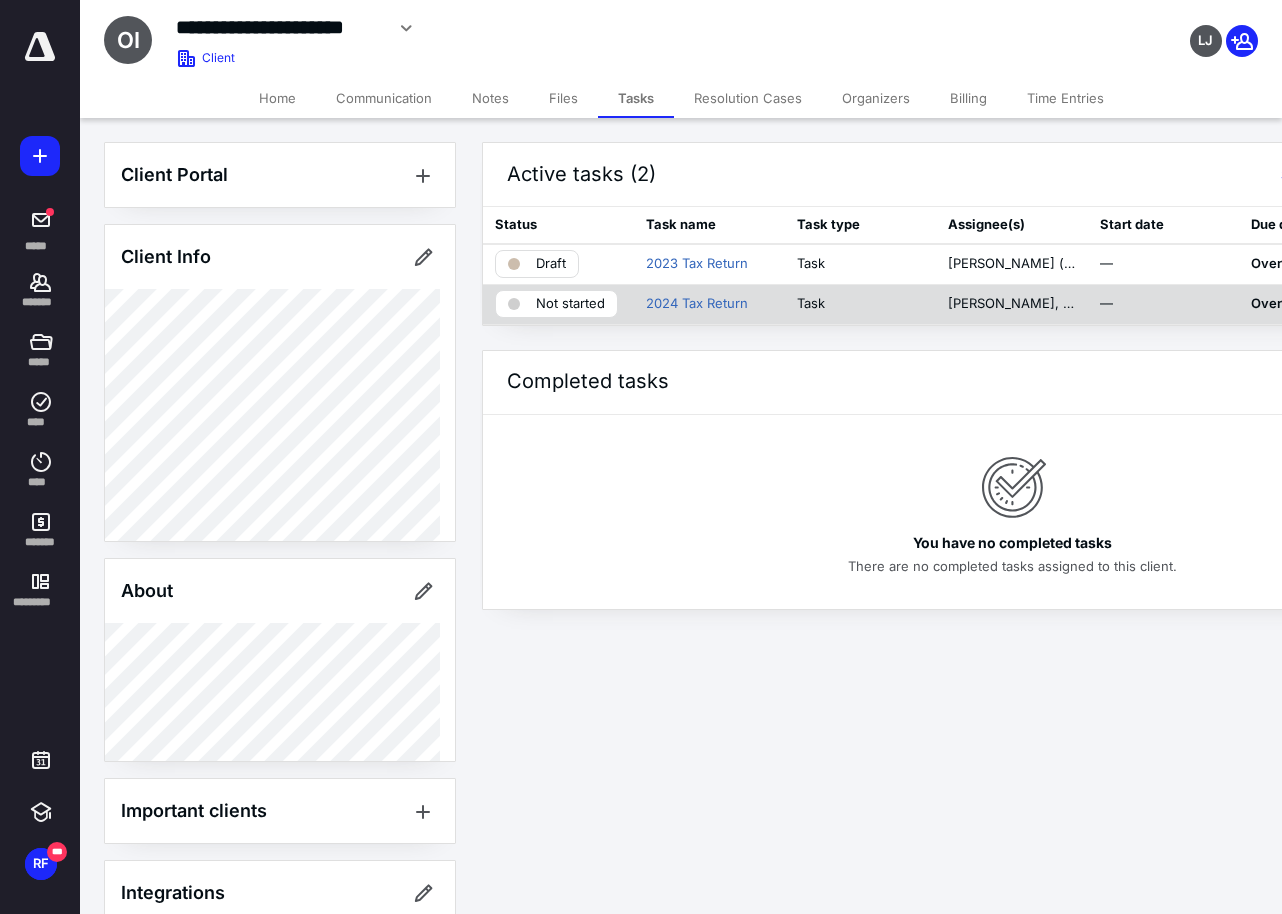 click on "2024 Tax Return" at bounding box center [709, 304] 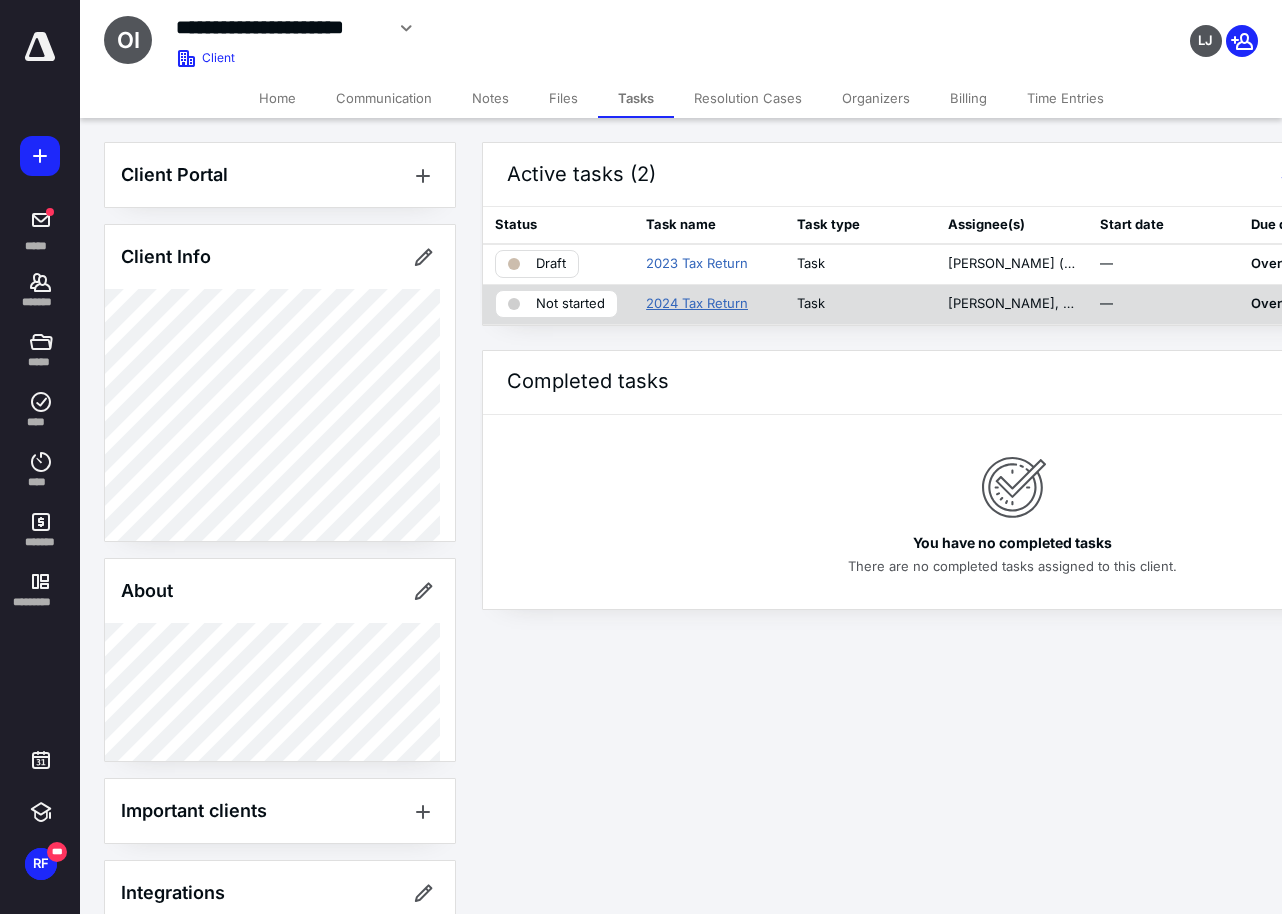 click on "2024 Tax Return" at bounding box center (697, 304) 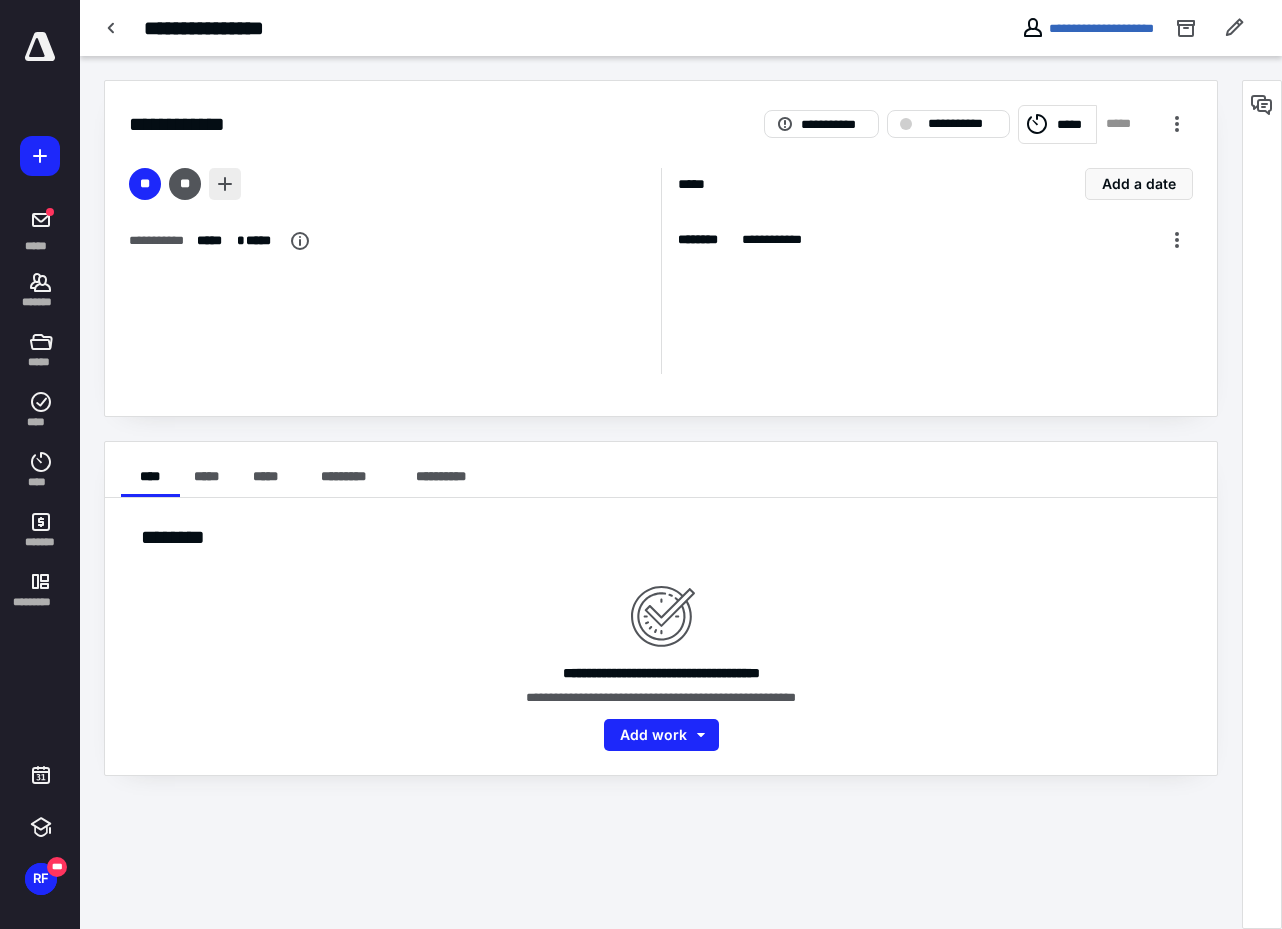 click at bounding box center (225, 184) 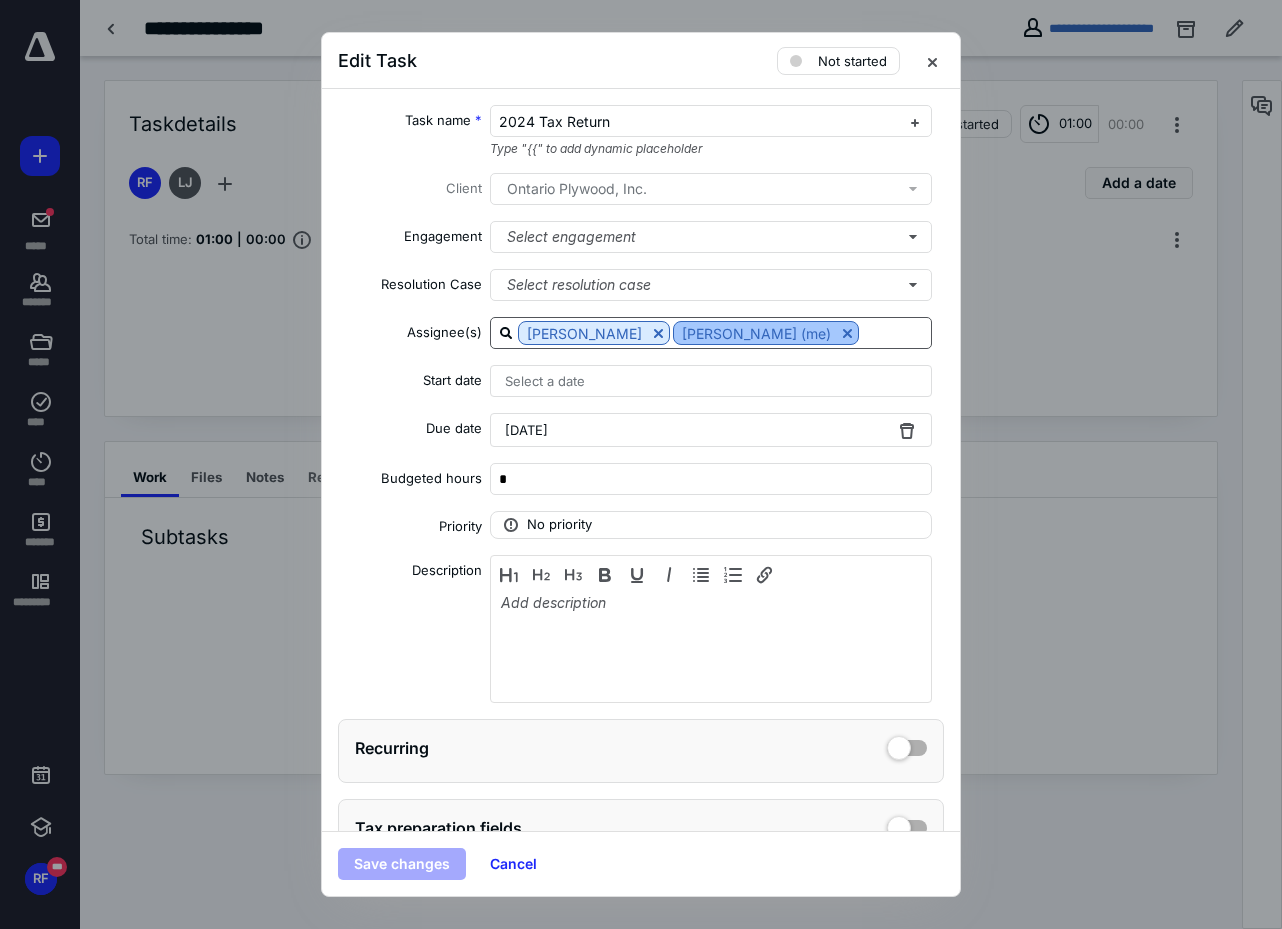 click at bounding box center [658, 333] 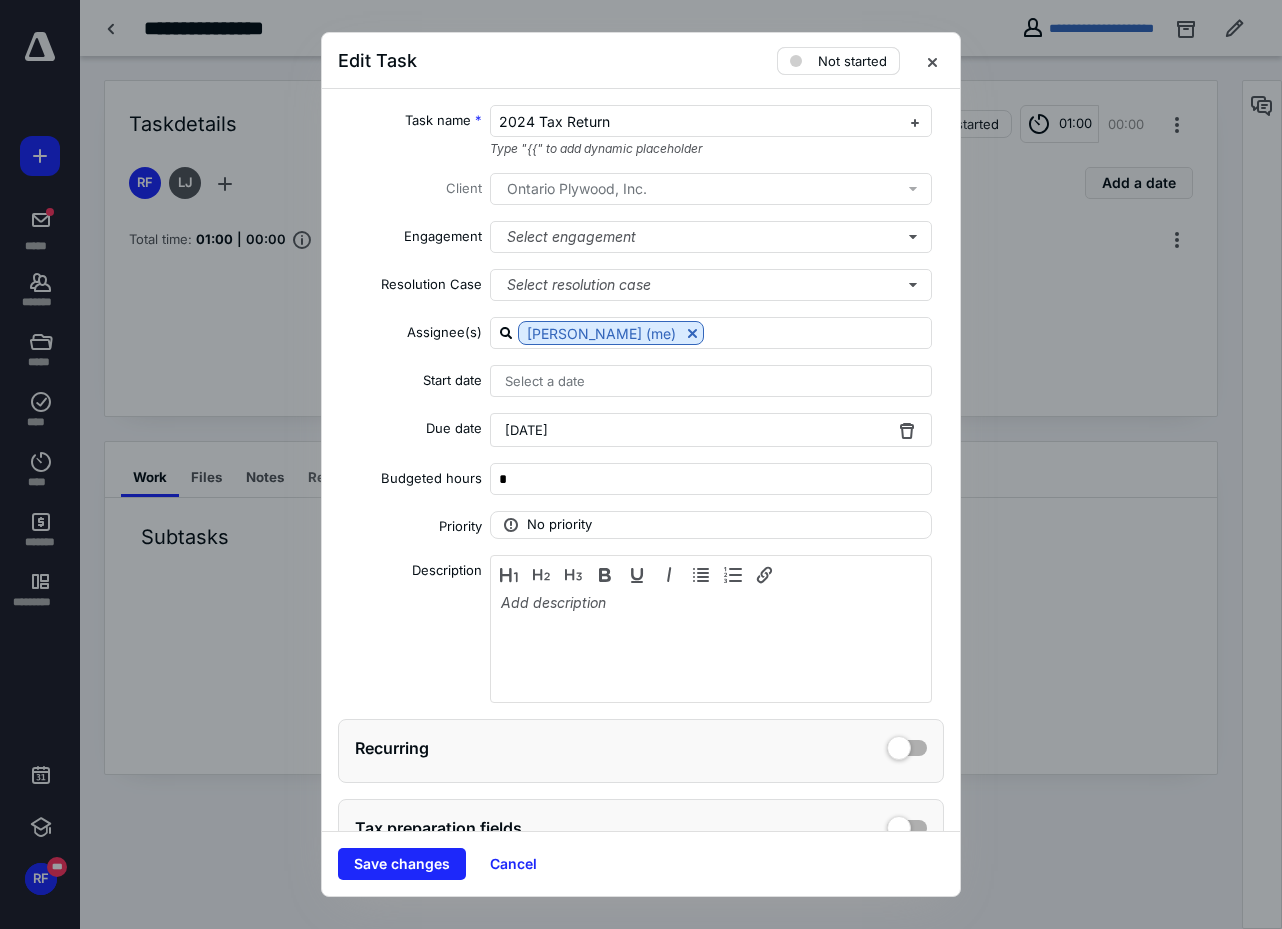 click on "Not started" at bounding box center (852, 61) 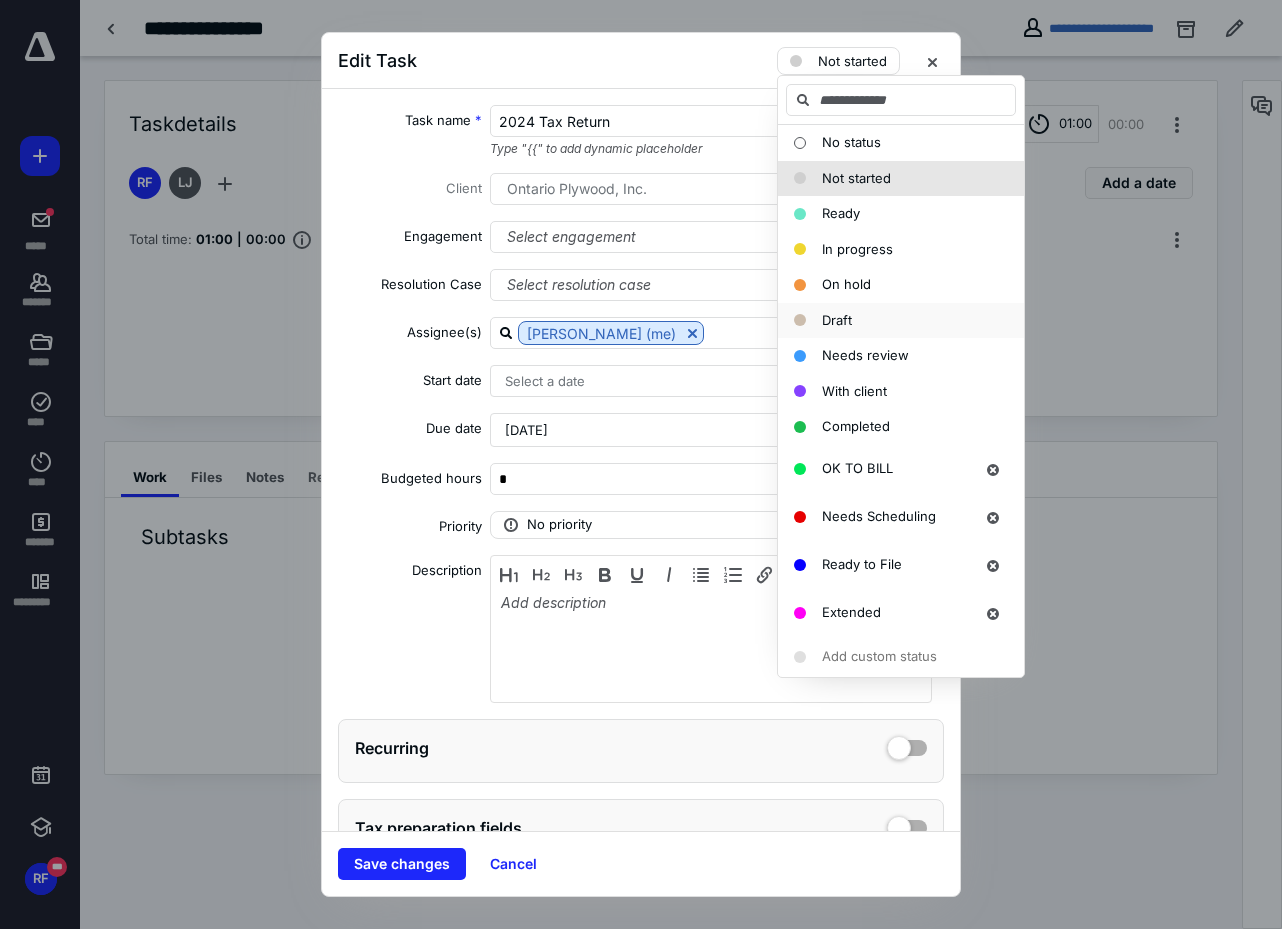 click on "Draft" at bounding box center [837, 320] 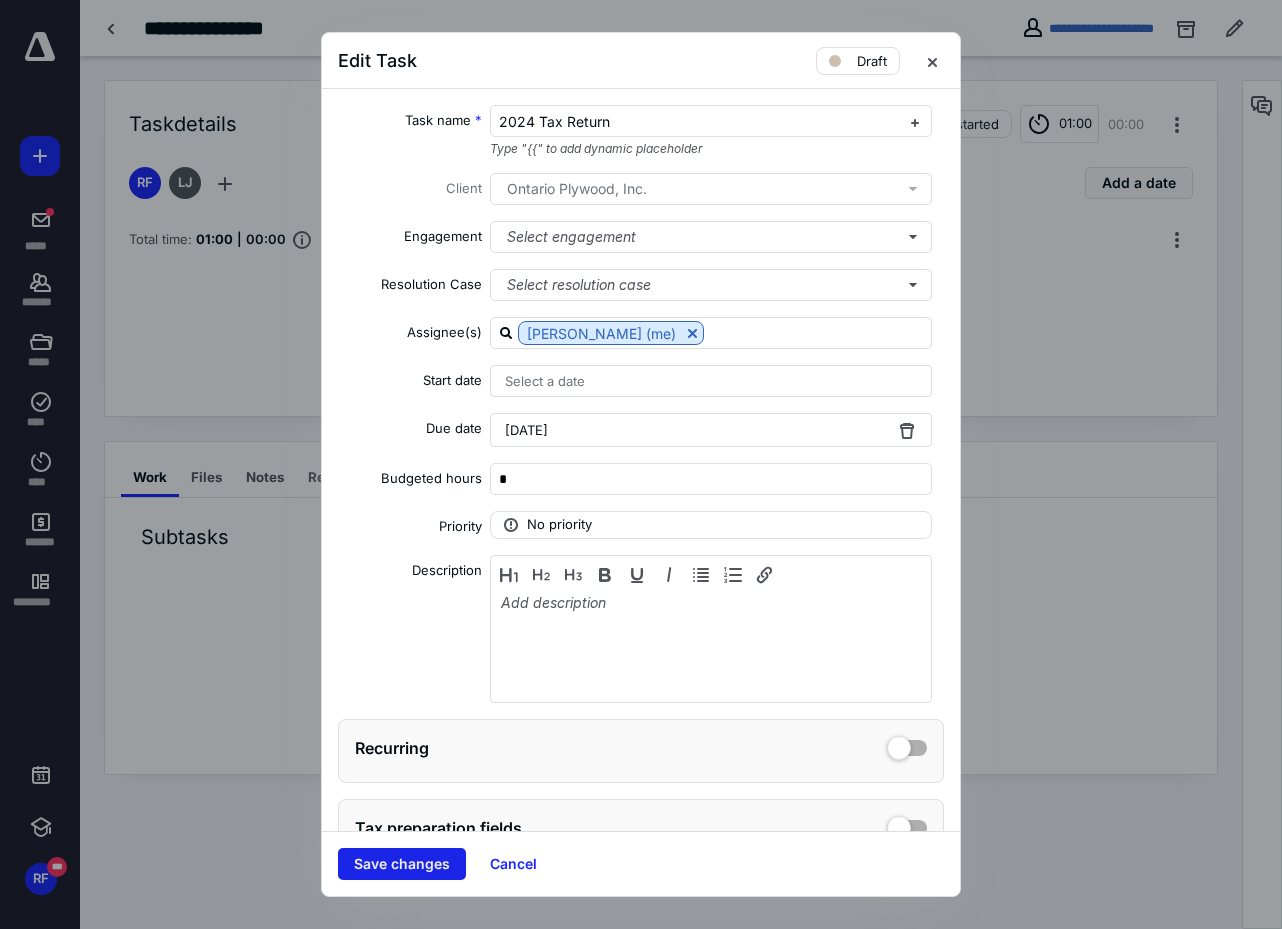 click on "Save changes" at bounding box center (402, 864) 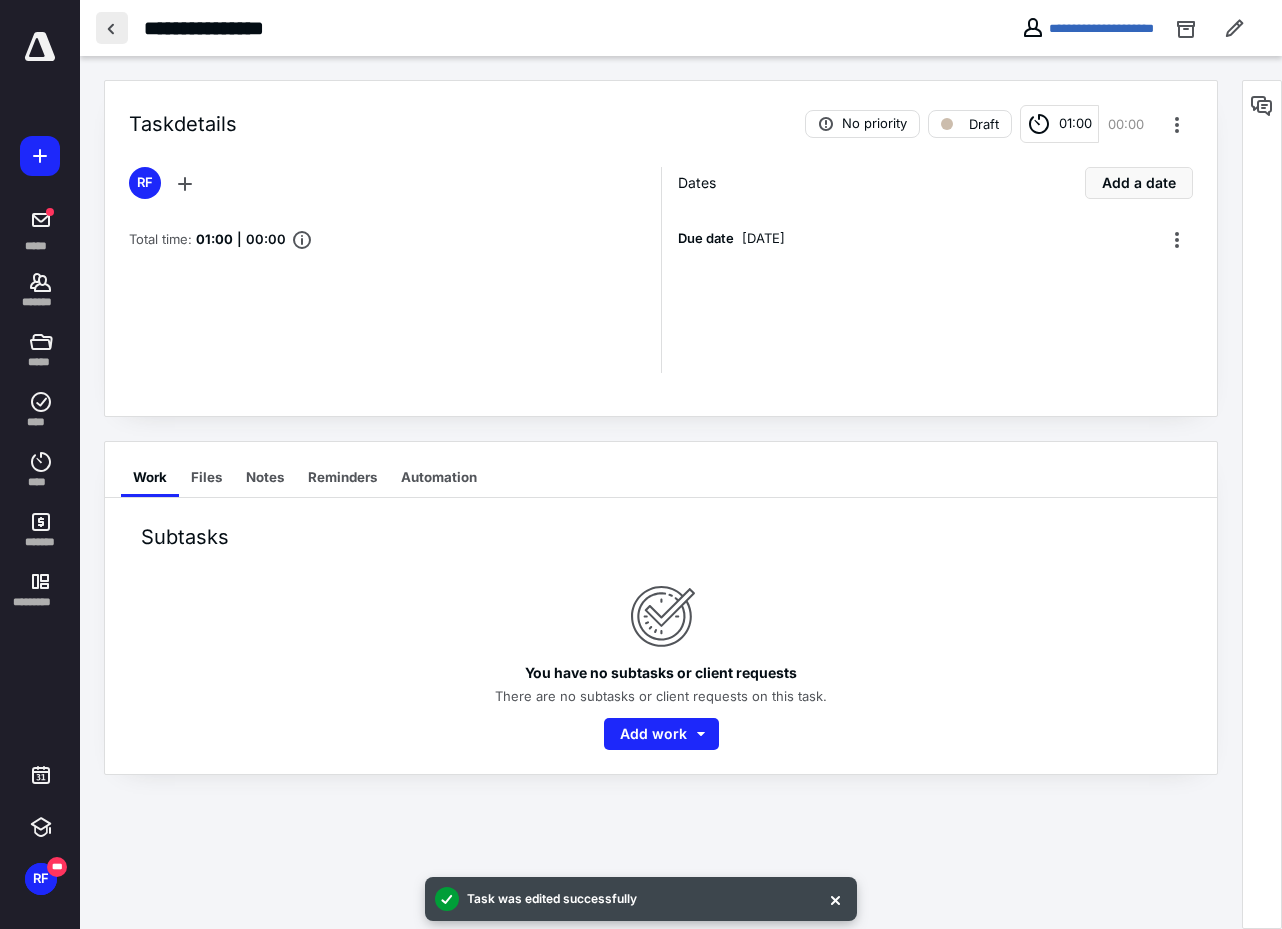 click at bounding box center (112, 28) 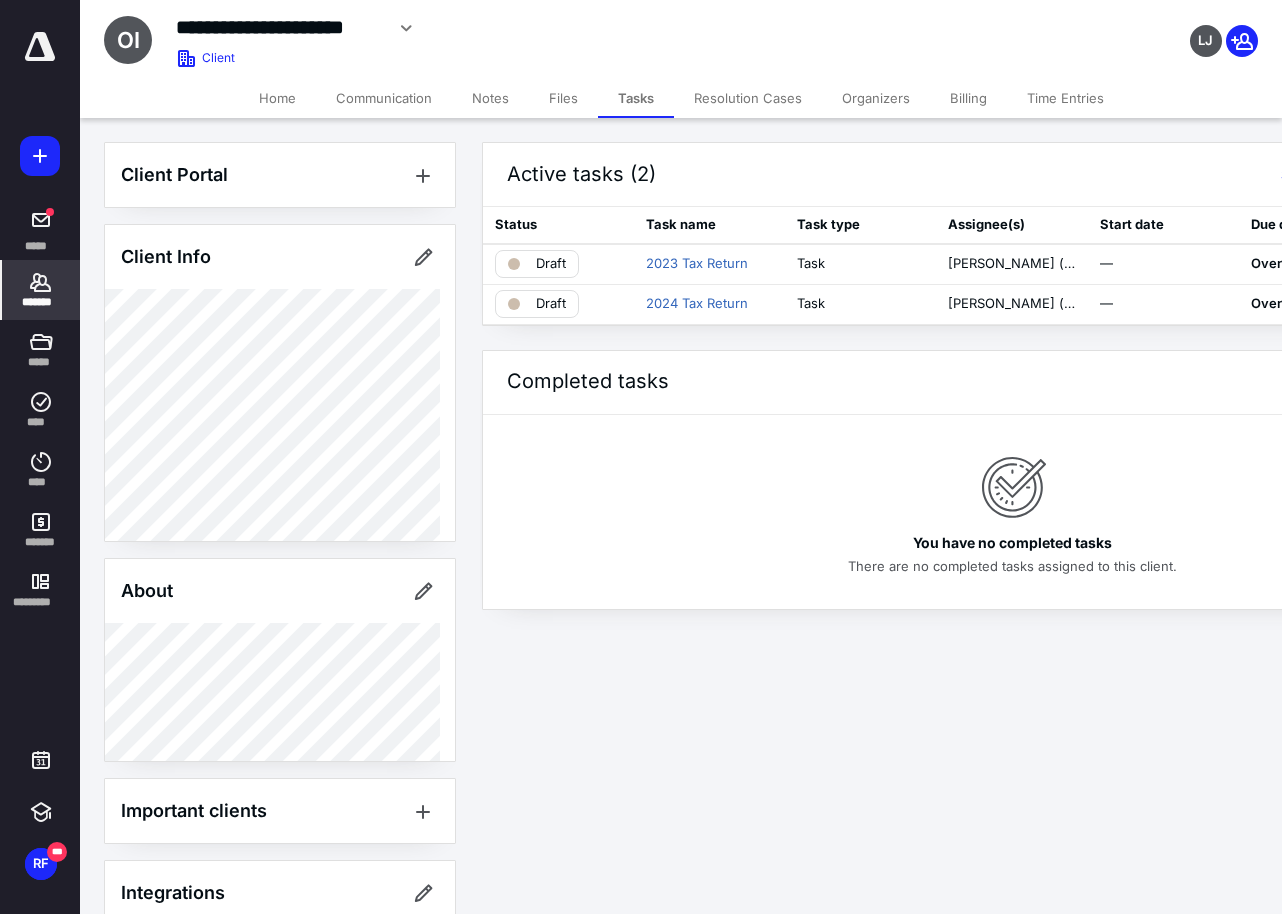 click on "*******" at bounding box center (41, 290) 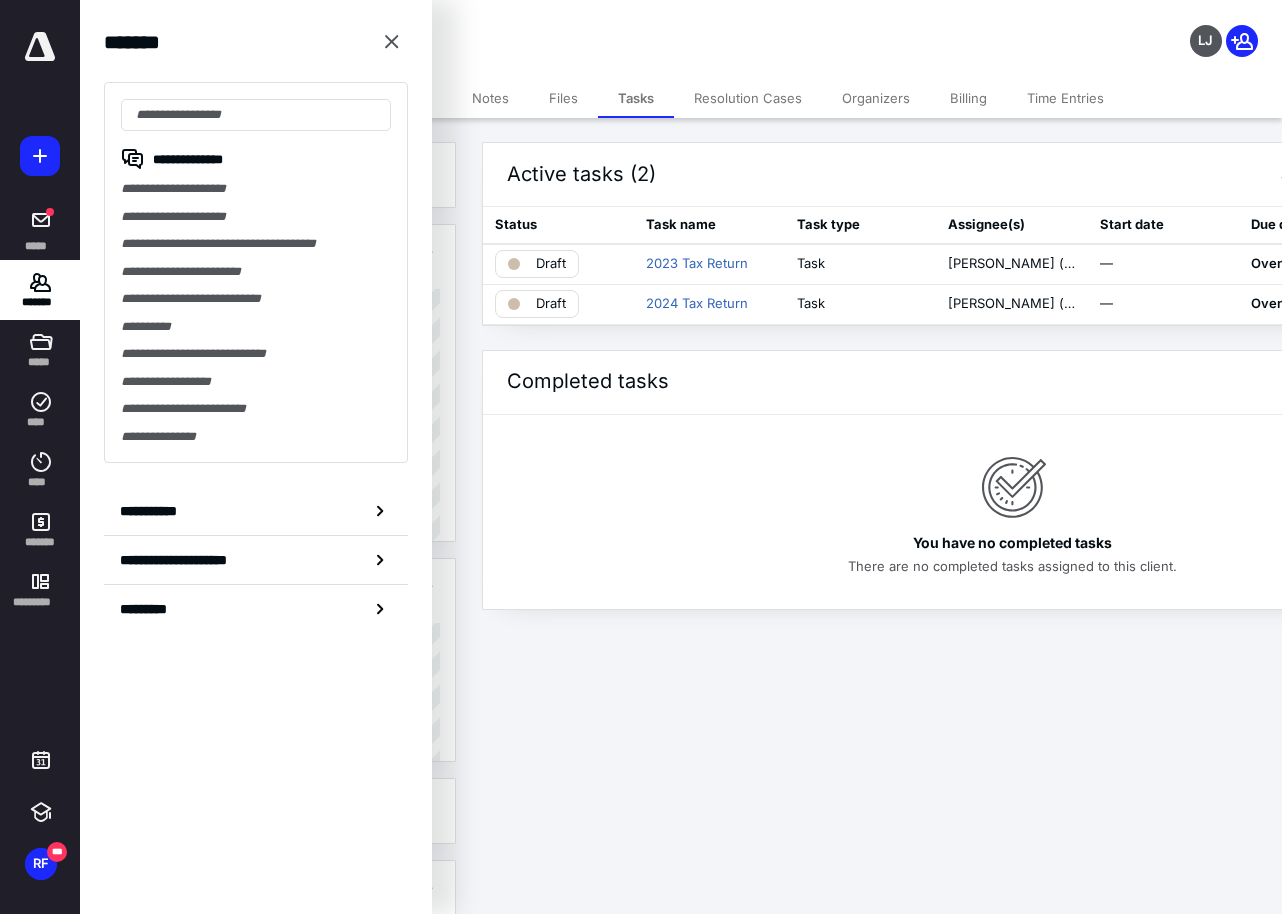 click on "Billing" at bounding box center [968, 98] 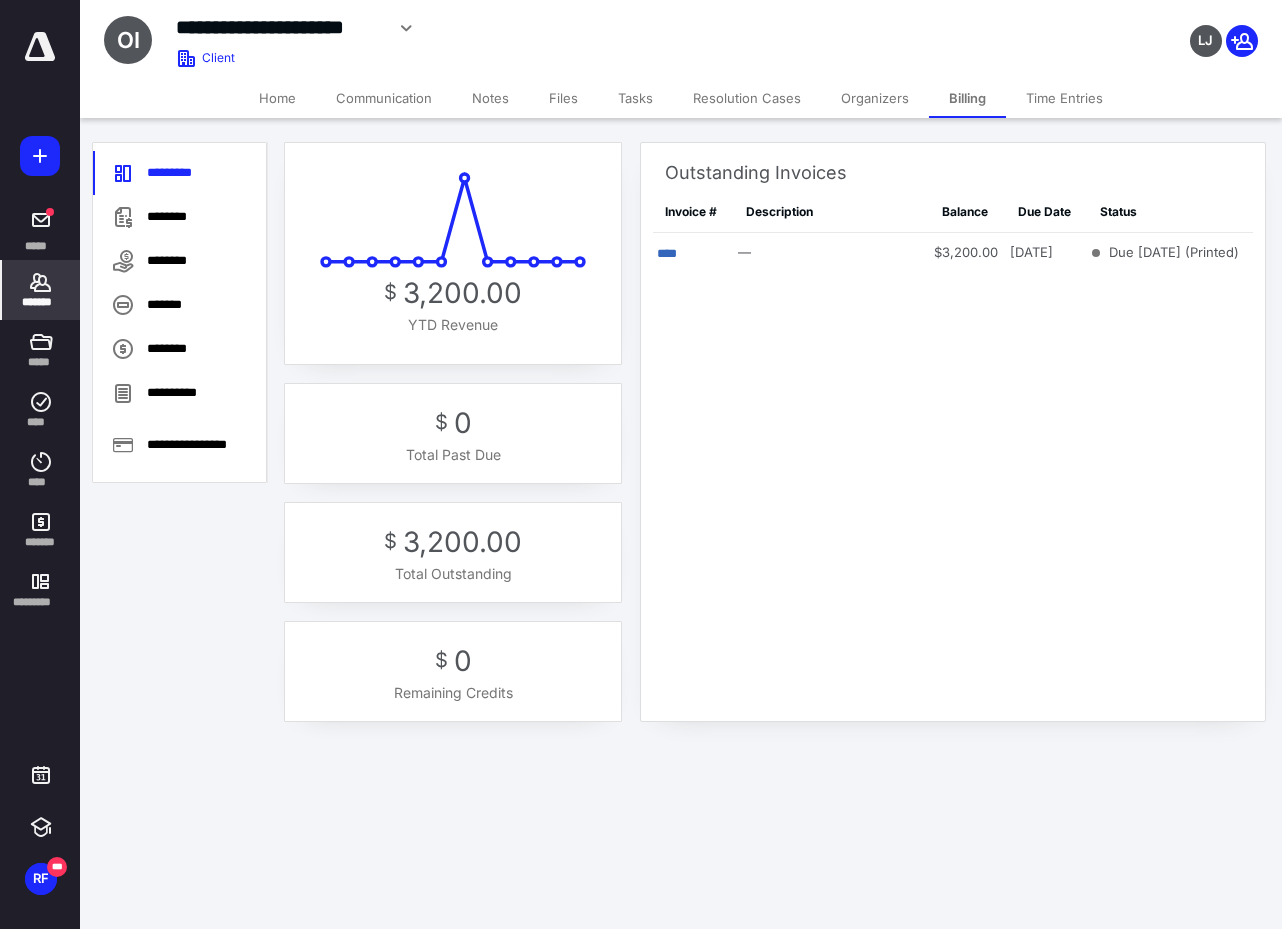 click on "*******" at bounding box center [41, 290] 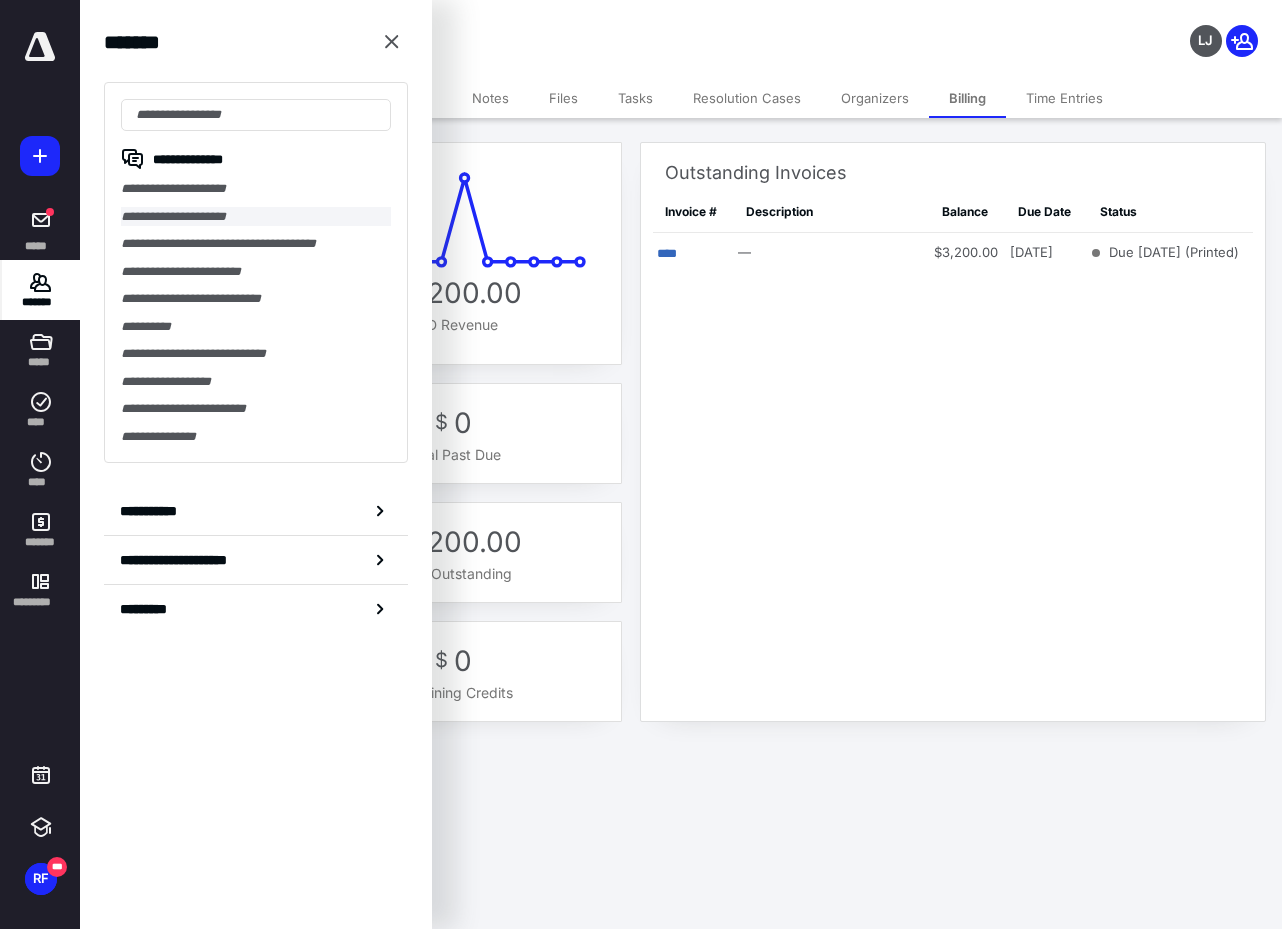click on "**********" at bounding box center (256, 217) 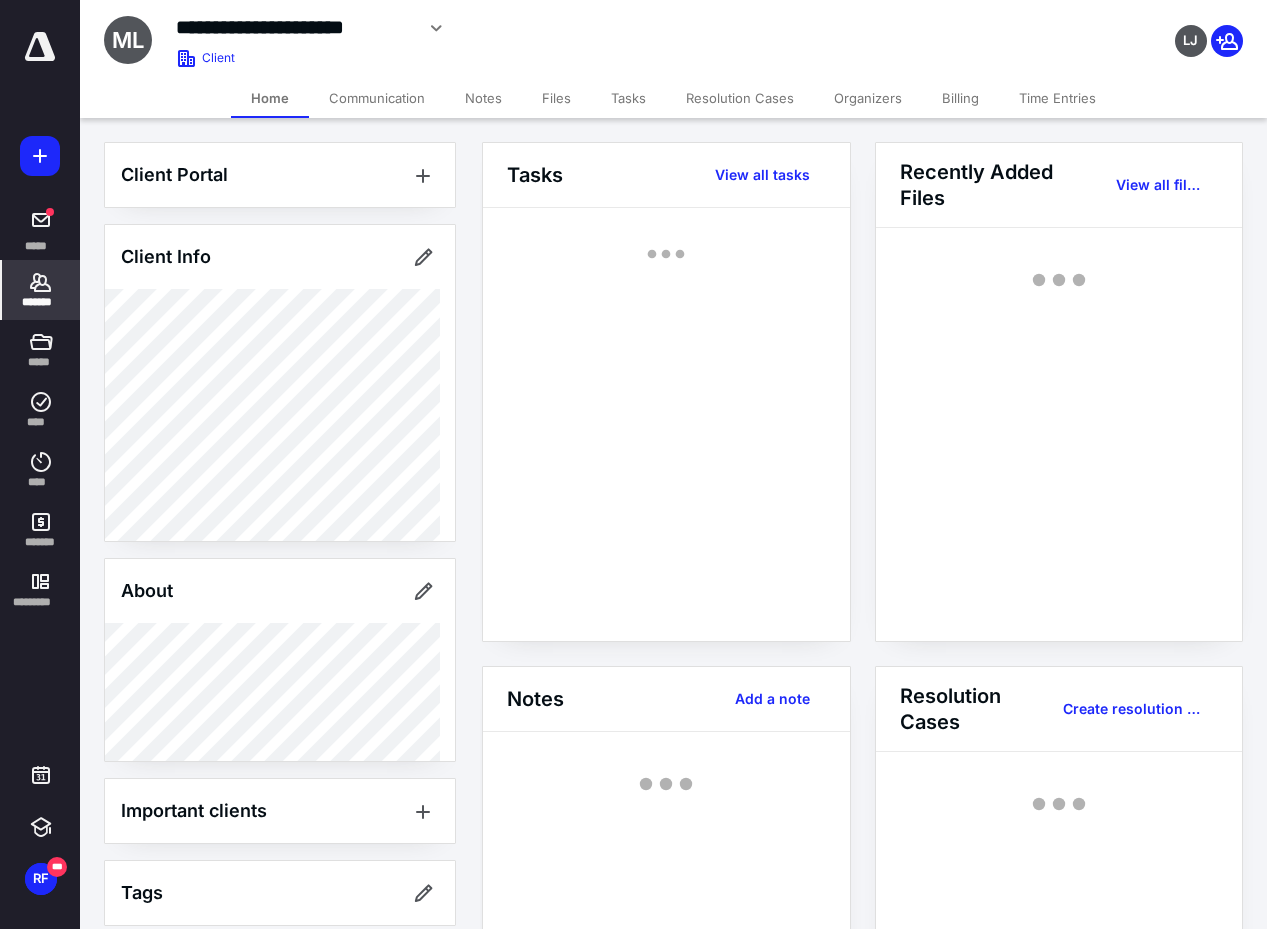 click on "Time Entries" at bounding box center [1057, 98] 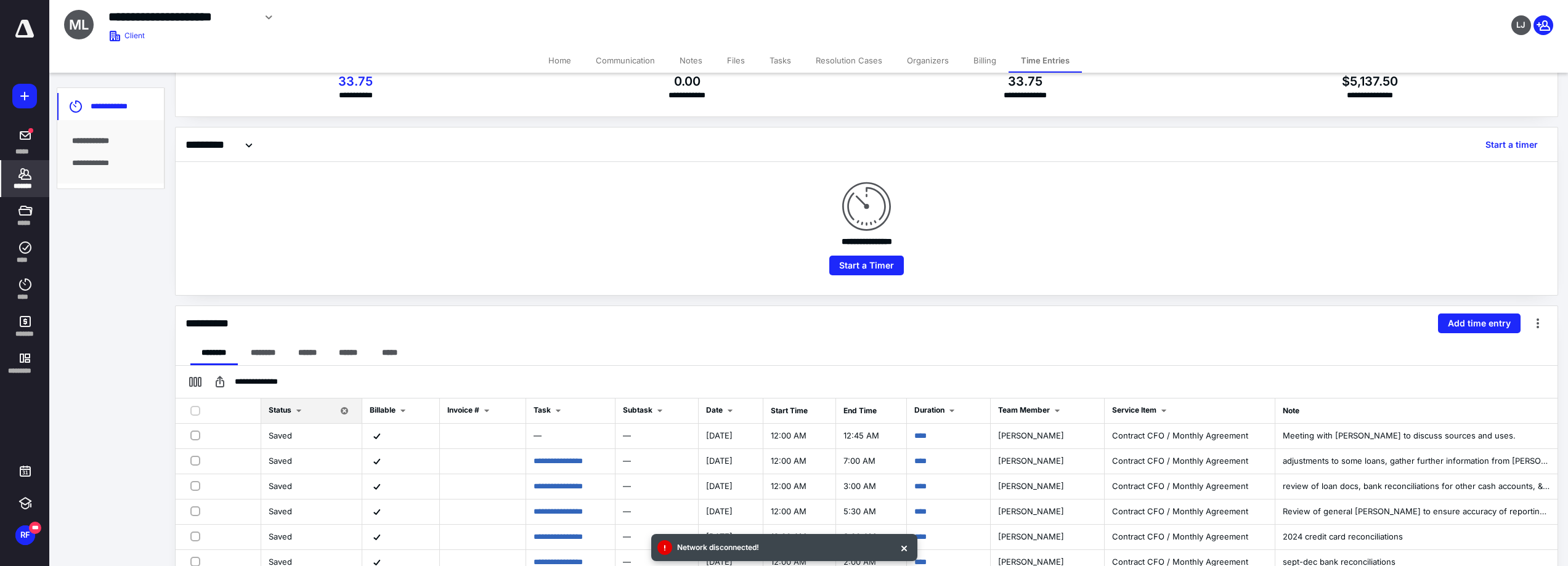 scroll, scrollTop: 62, scrollLeft: 0, axis: vertical 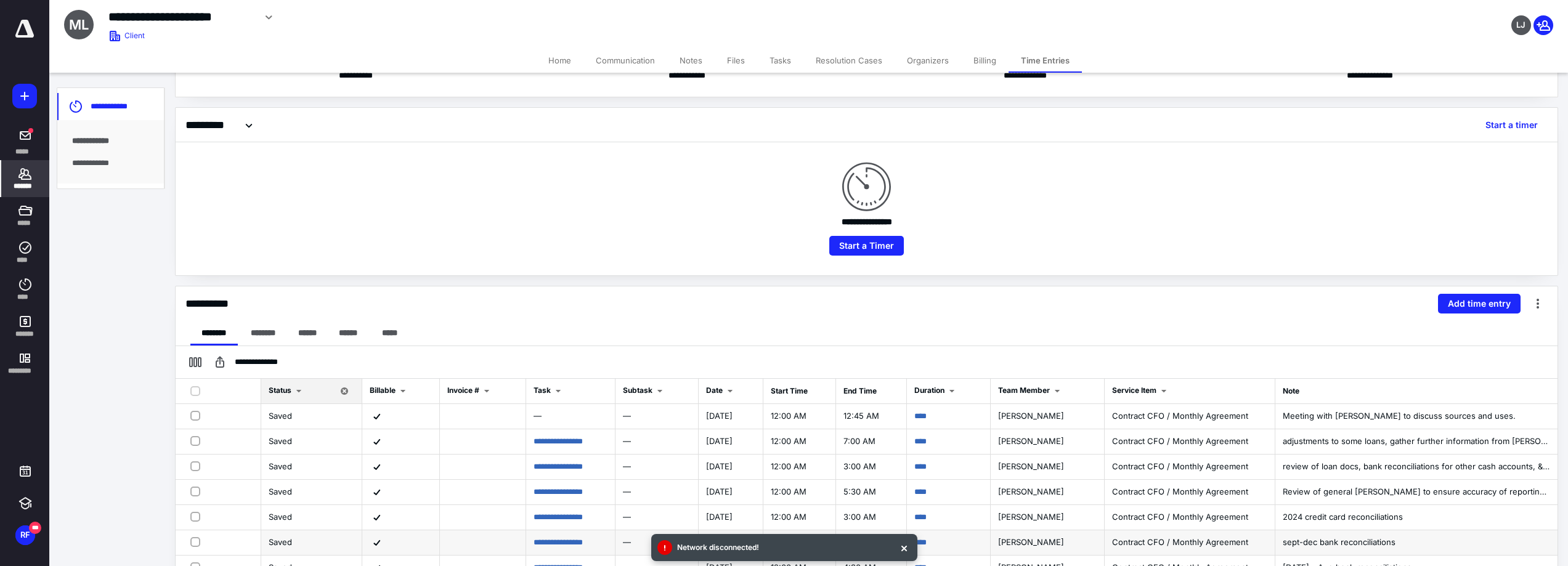 drag, startPoint x: 908, startPoint y: 548, endPoint x: 901, endPoint y: 548, distance: 7 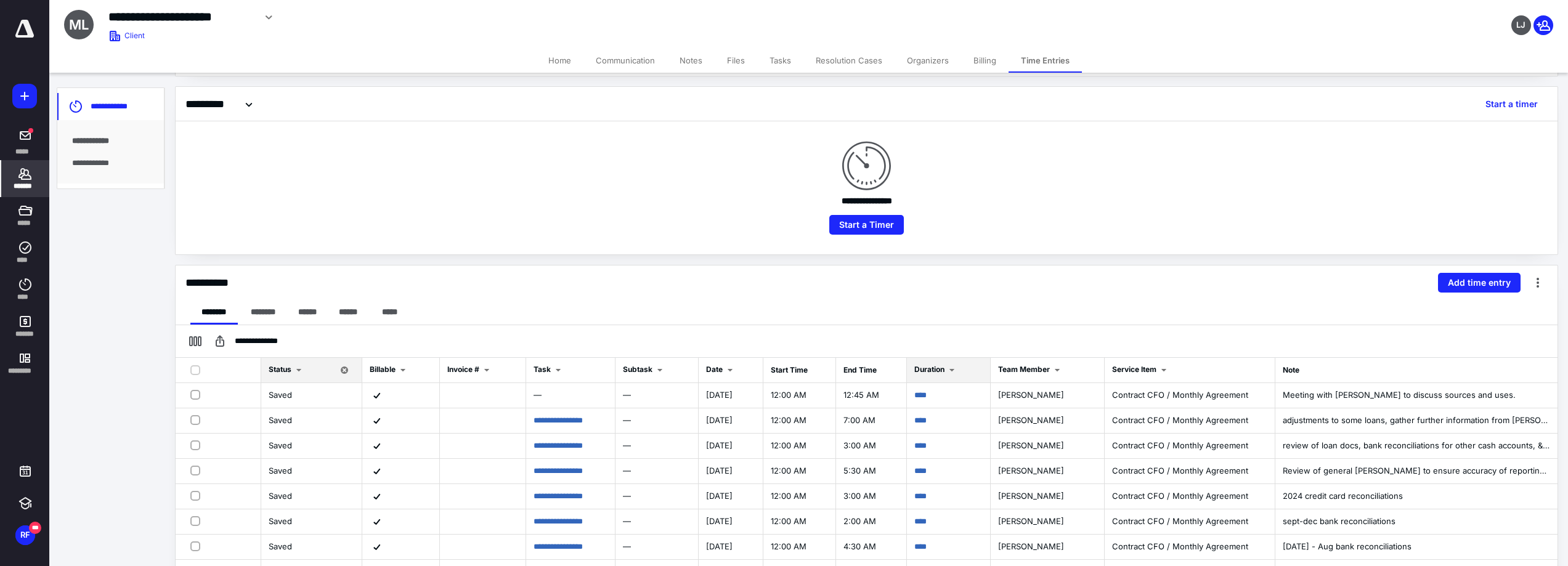 scroll, scrollTop: 0, scrollLeft: 0, axis: both 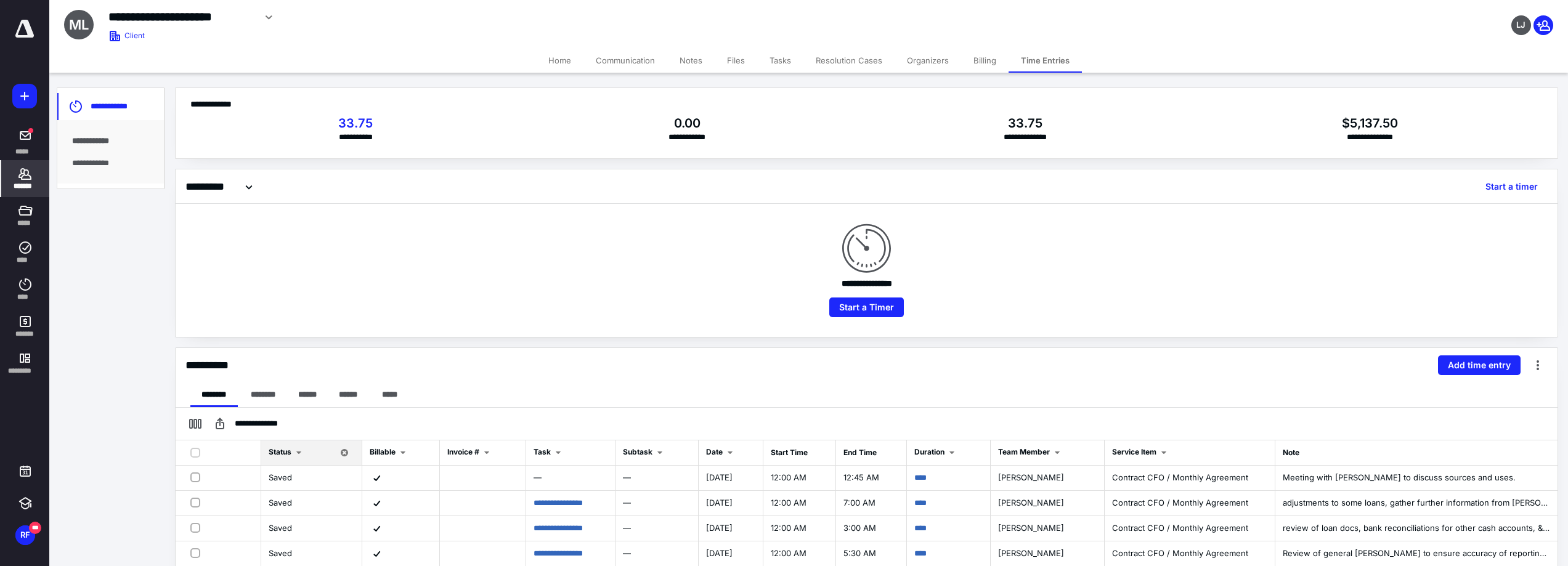 click on "**********" at bounding box center (866, 270) 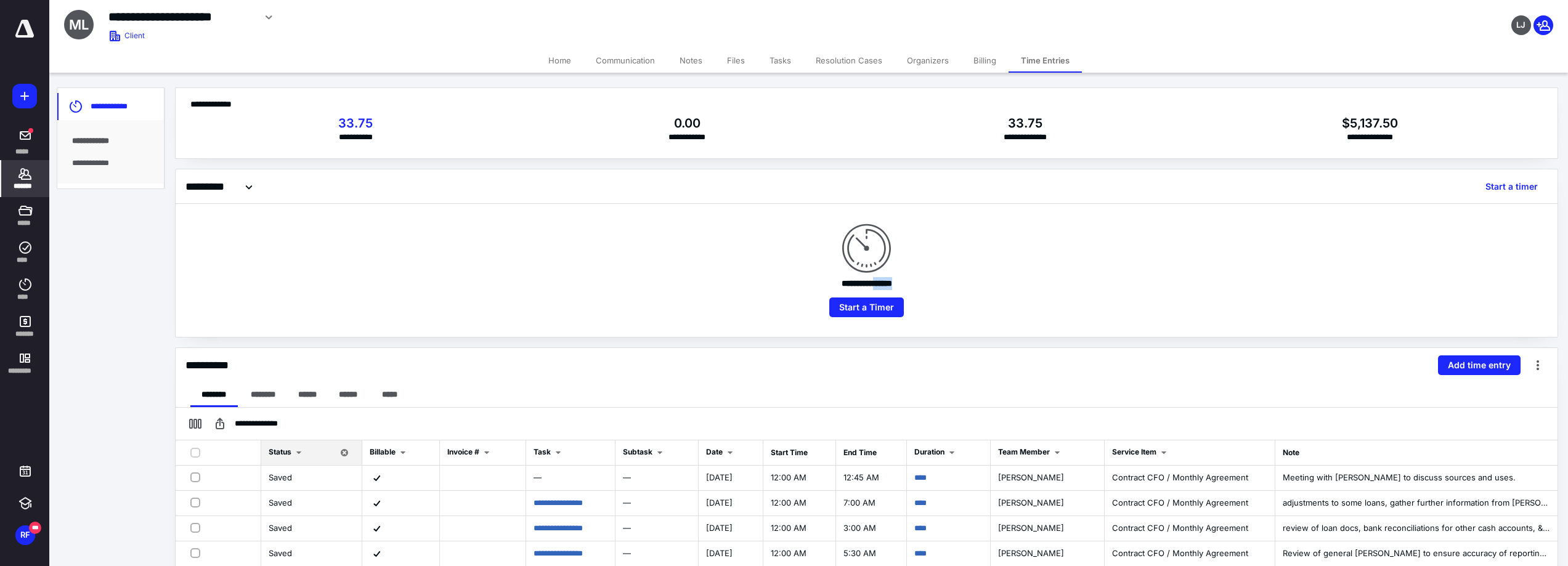 click on "**********" at bounding box center (867, 283) 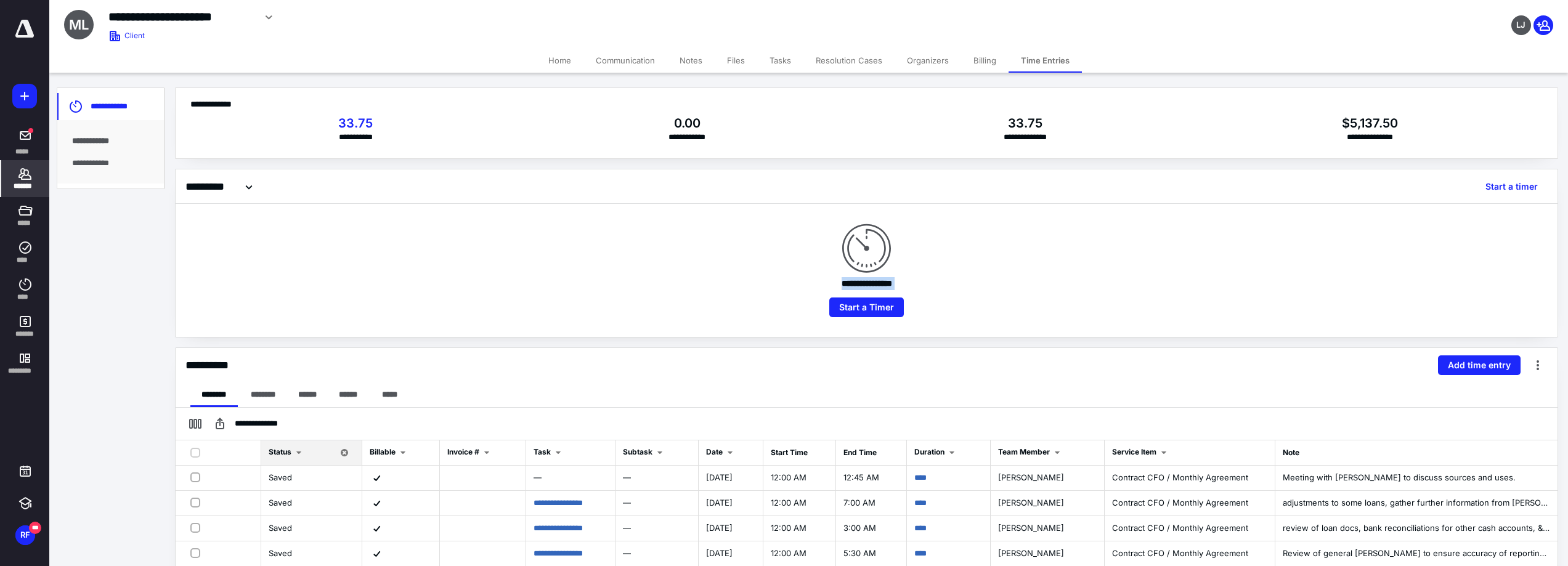 click on "**********" at bounding box center (867, 283) 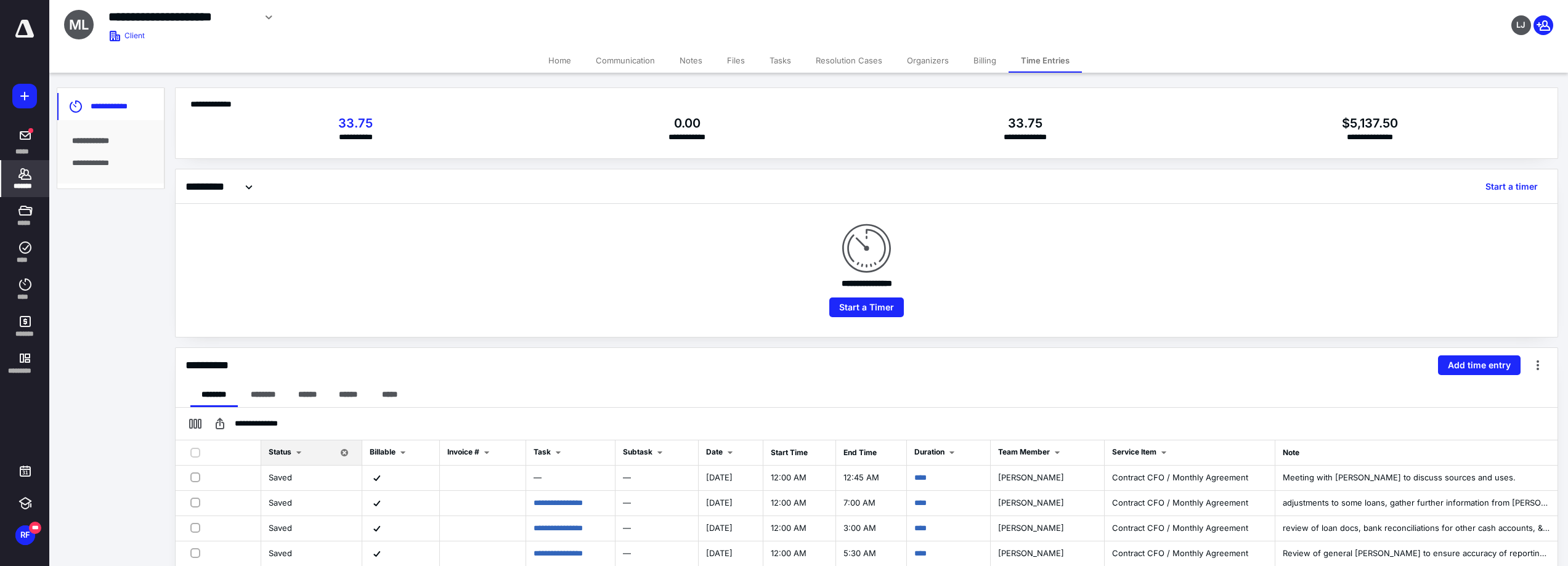 click on "**********" at bounding box center (866, 365) 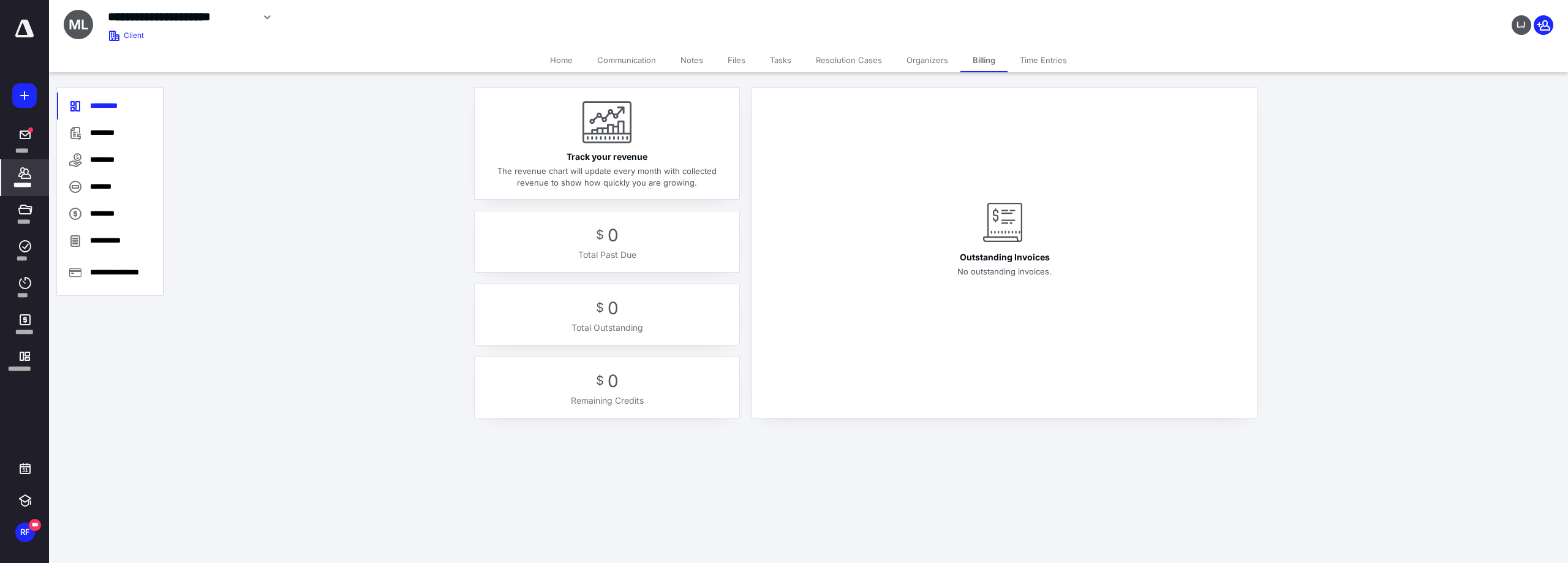 click on "Track your revenue" at bounding box center [607, 156] 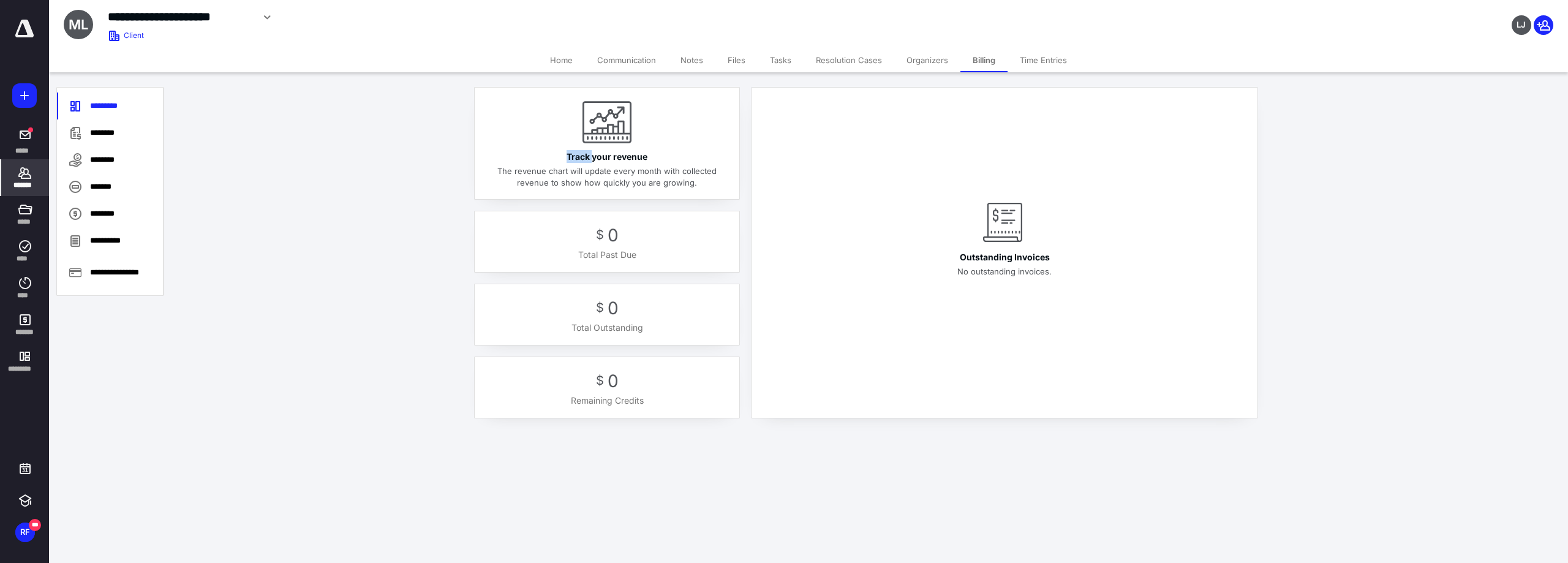 click on "Track your revenue" at bounding box center [607, 156] 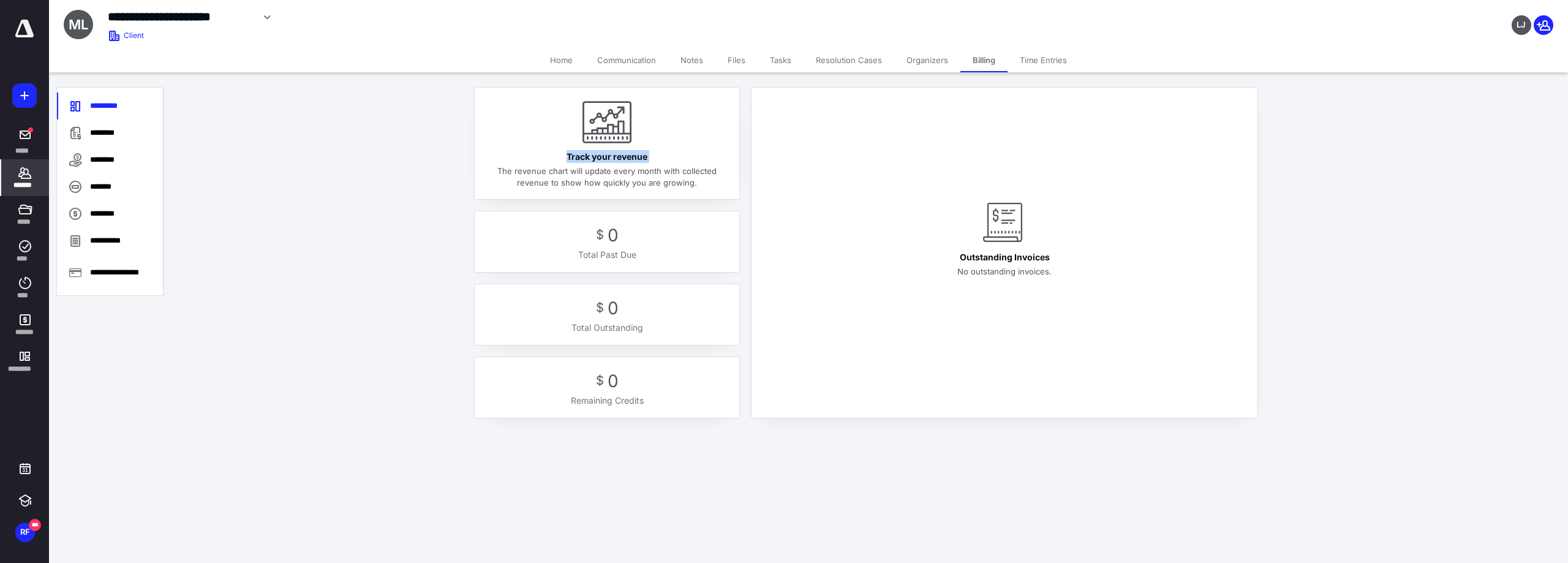 click on "Track your revenue" at bounding box center [607, 156] 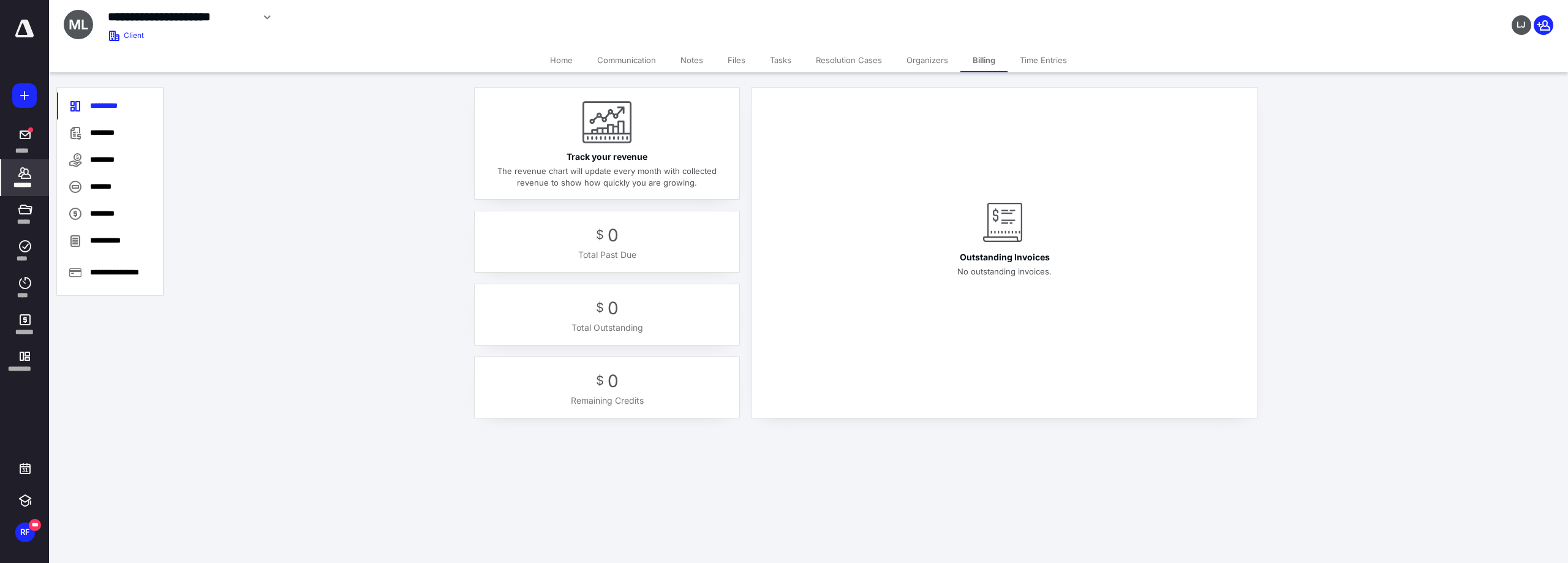 click on "The revenue chart will update every month with collected revenue to show how quickly you are growing." at bounding box center (607, 176) 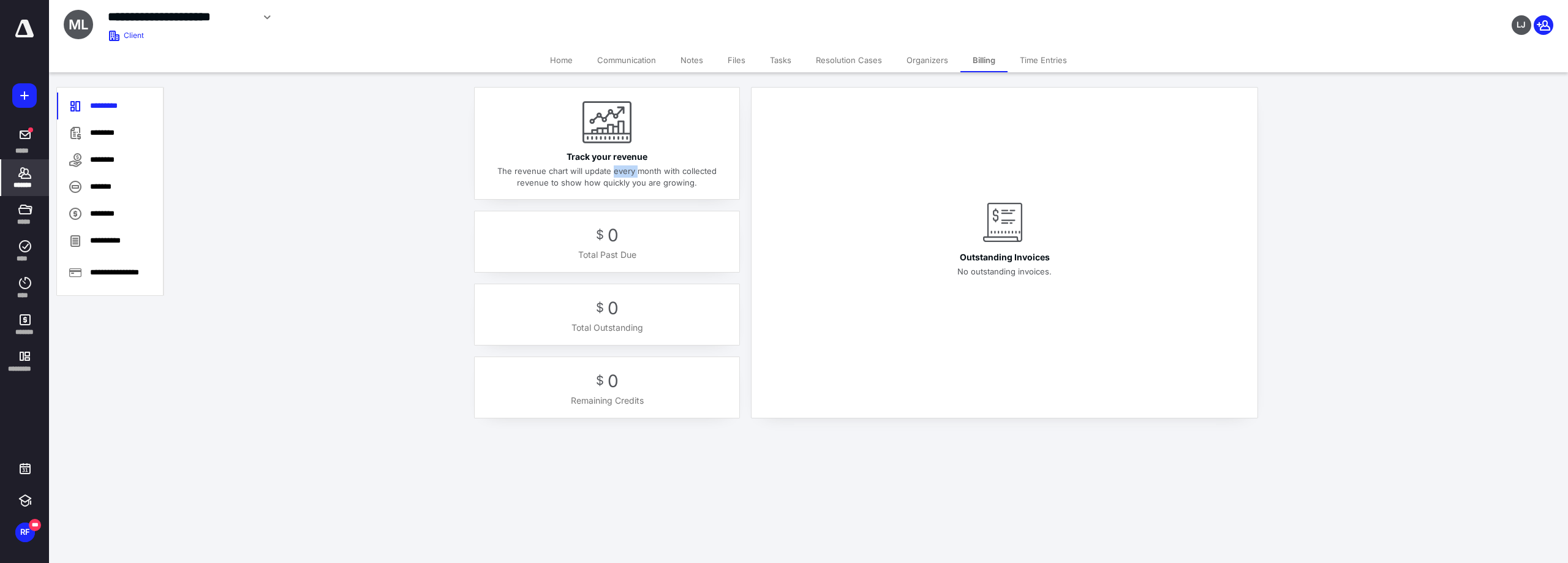 click on "The revenue chart will update every month with collected revenue to show how quickly you are growing." at bounding box center [607, 176] 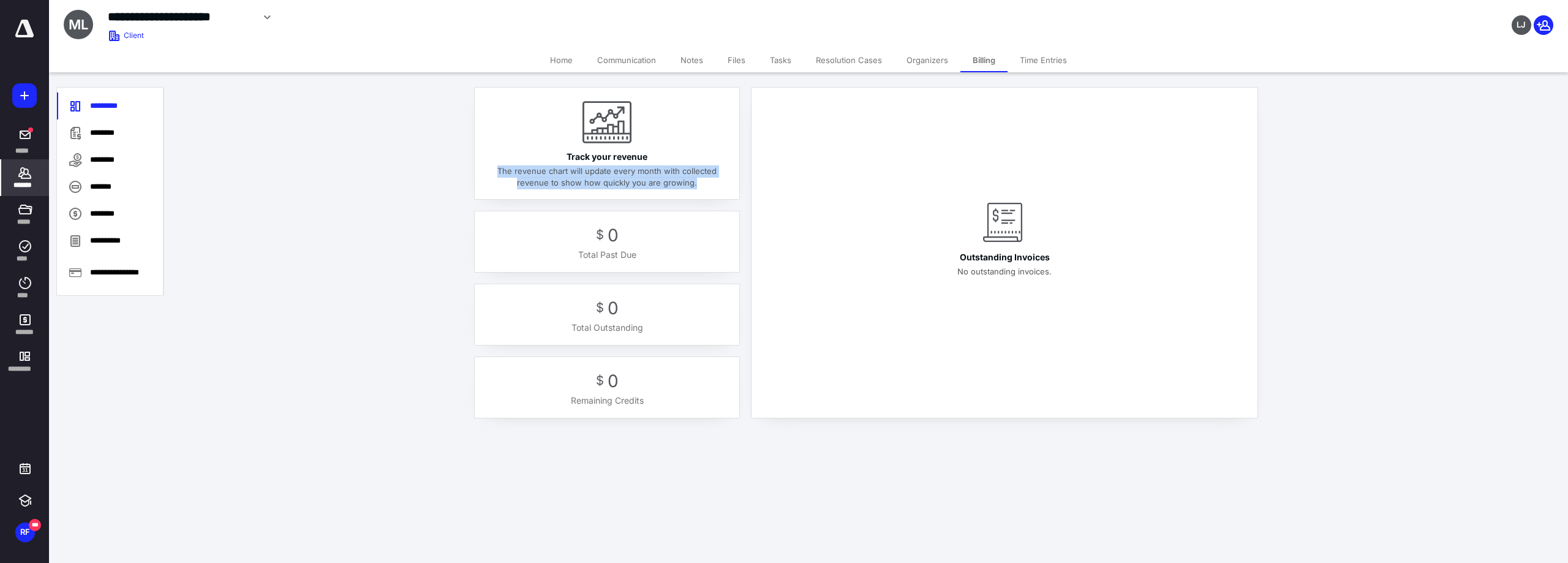 click on "The revenue chart will update every month with collected revenue to show how quickly you are growing." at bounding box center [607, 176] 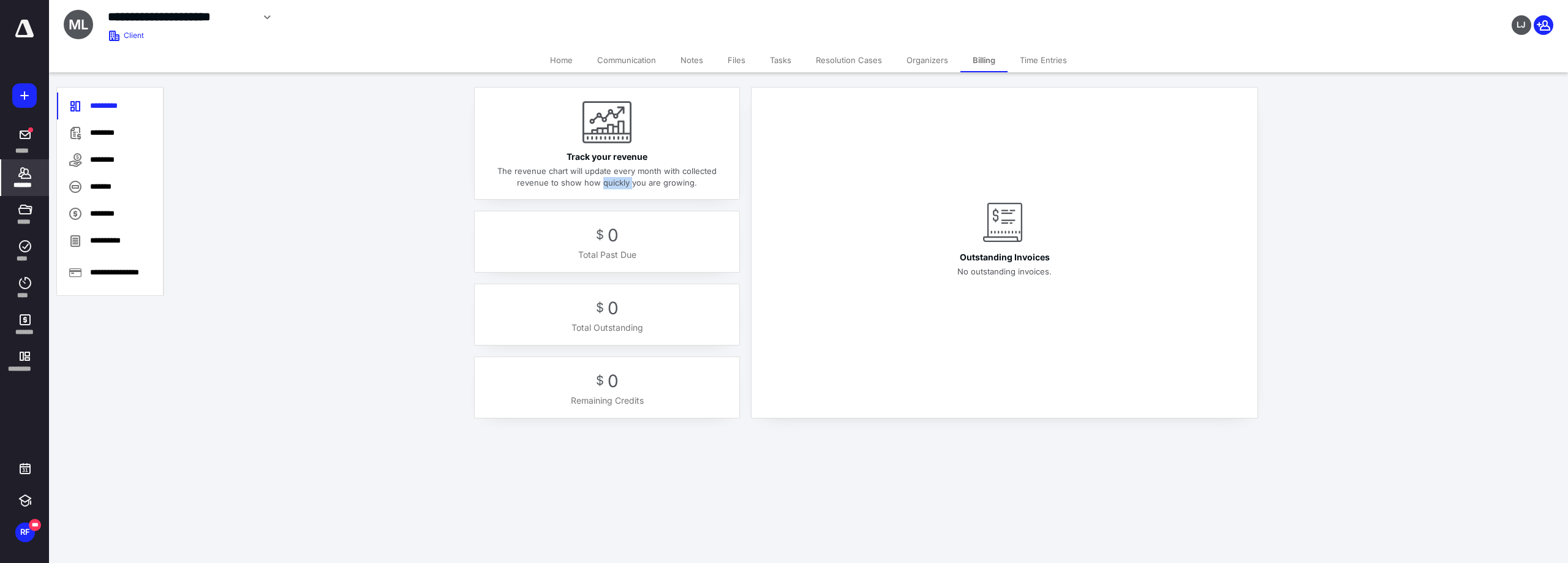 click on "The revenue chart will update every month with collected revenue to show how quickly you are growing." at bounding box center [607, 176] 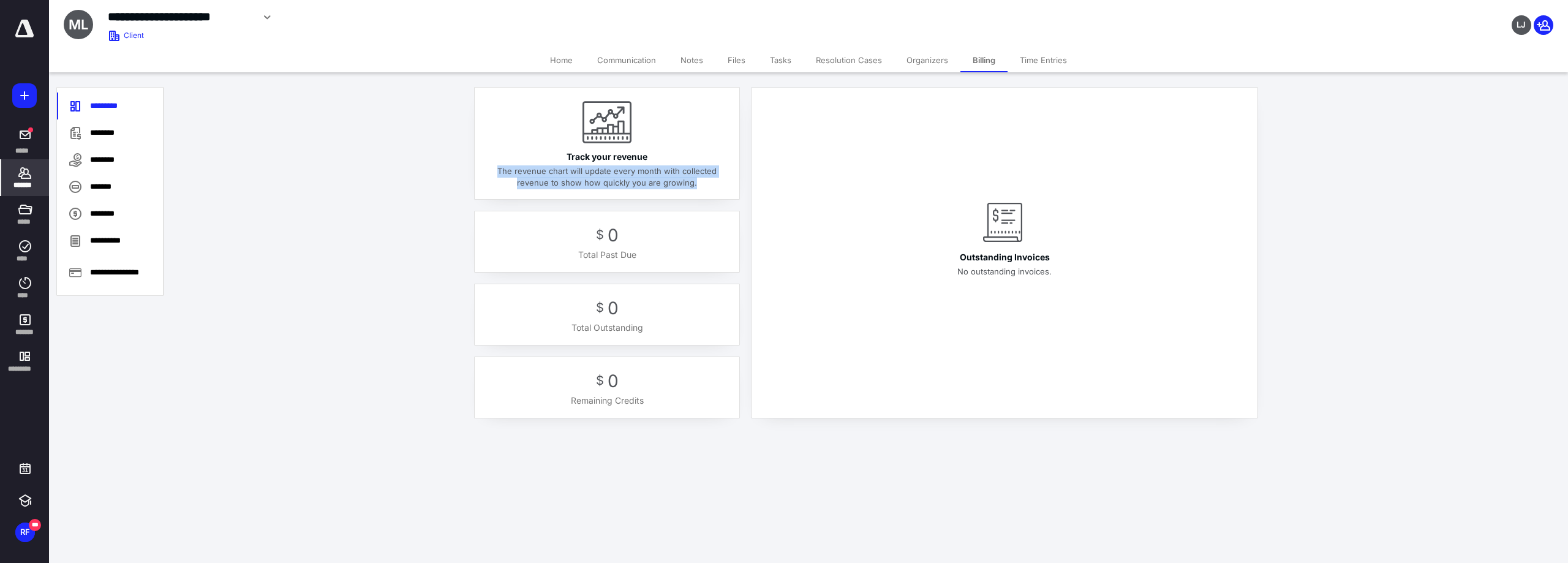 click on "The revenue chart will update every month with collected revenue to show how quickly you are growing." at bounding box center (607, 176) 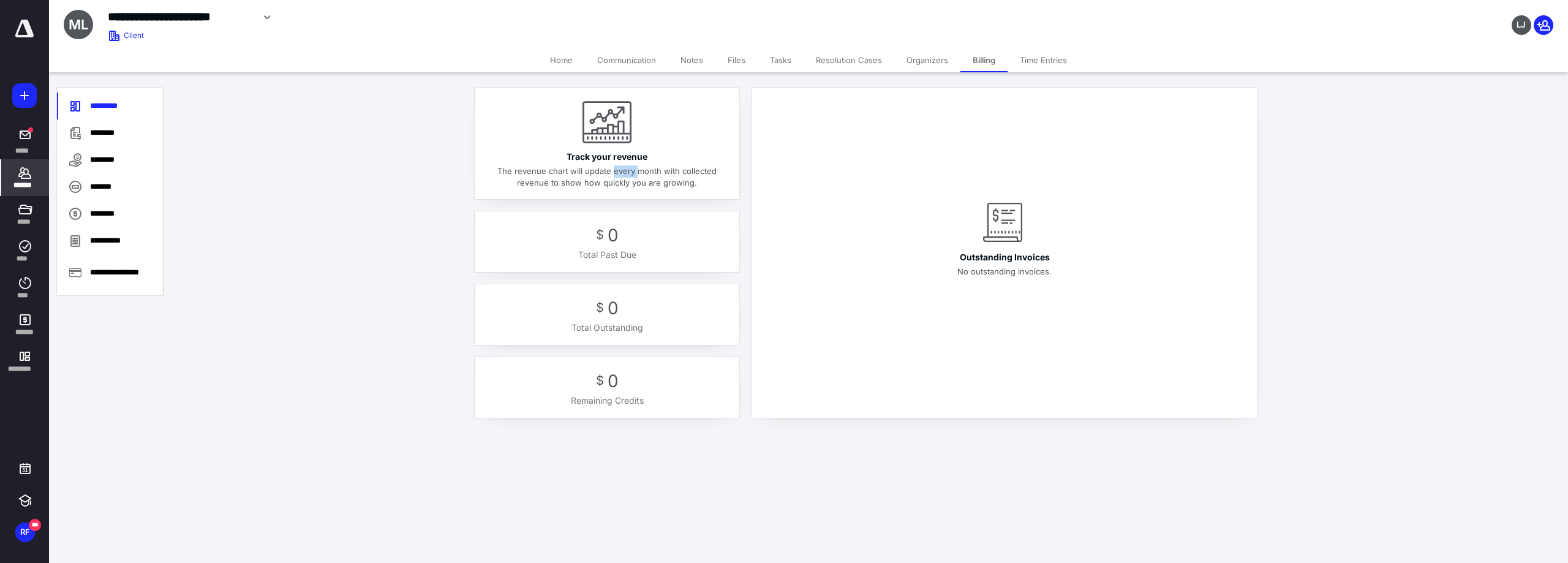 click on "The revenue chart will update every month with collected revenue to show how quickly you are growing." at bounding box center [607, 176] 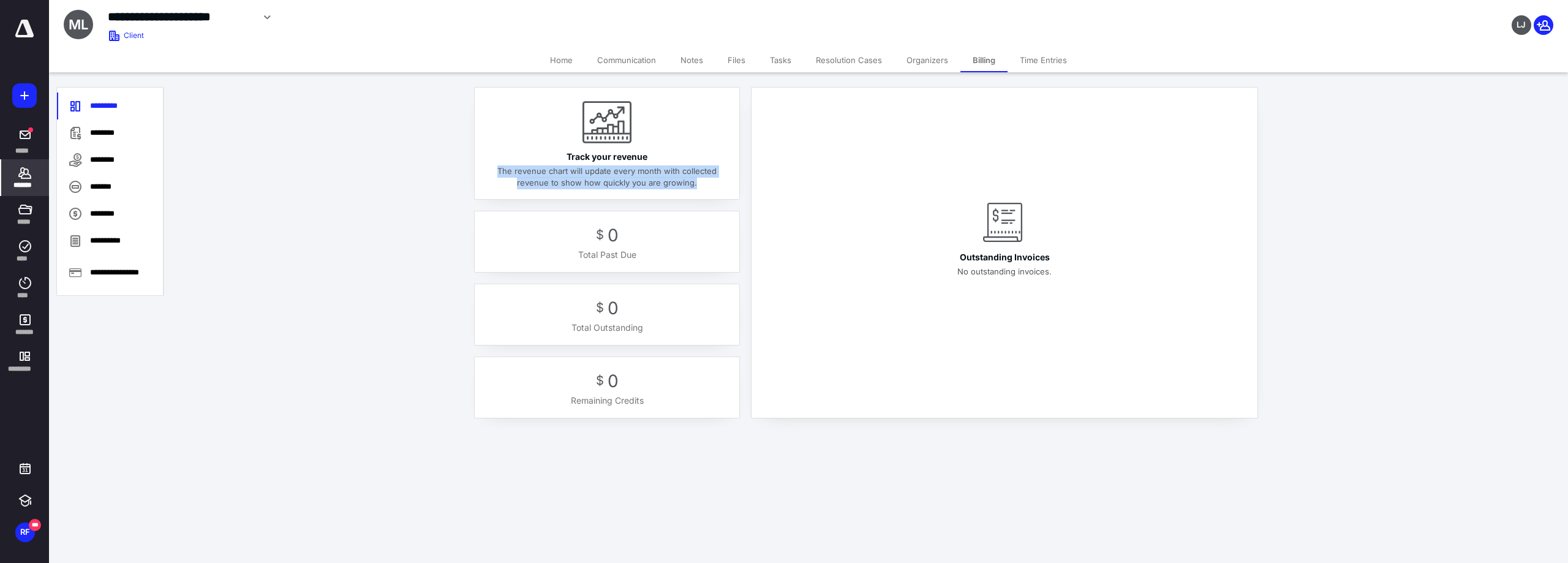 click on "The revenue chart will update every month with collected revenue to show how quickly you are growing." at bounding box center (607, 176) 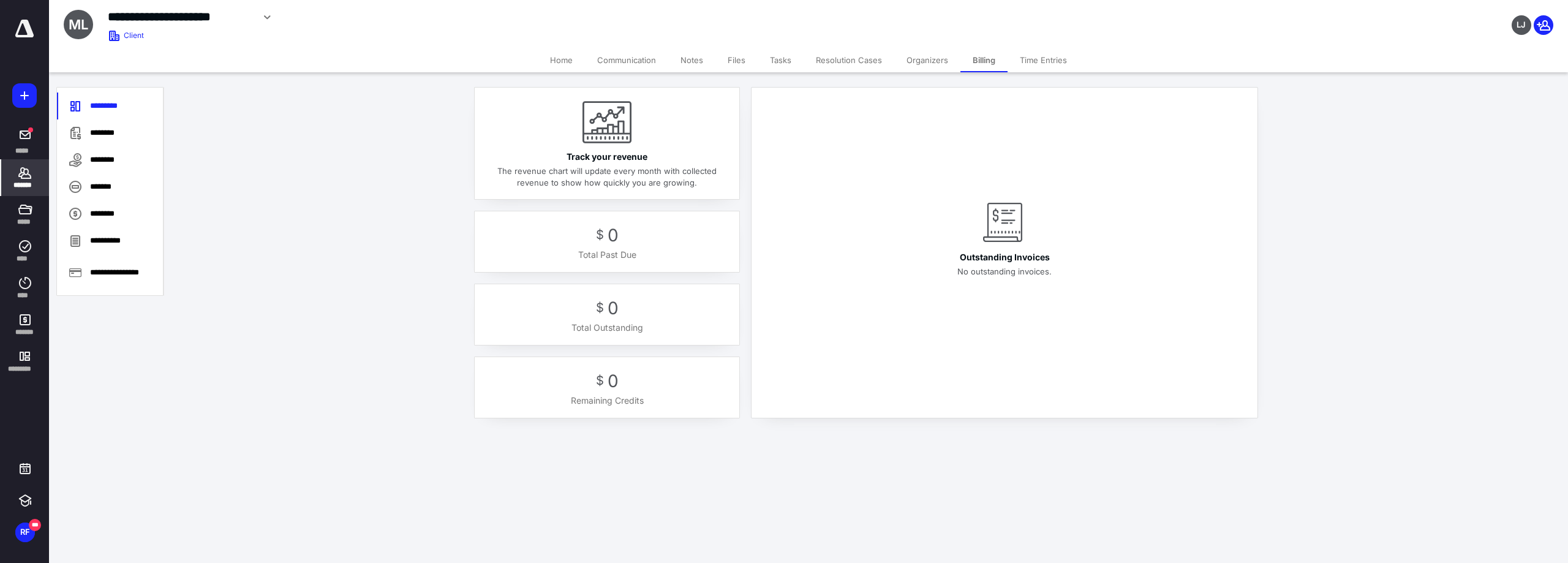 click on "Track your revenue" at bounding box center (607, 156) 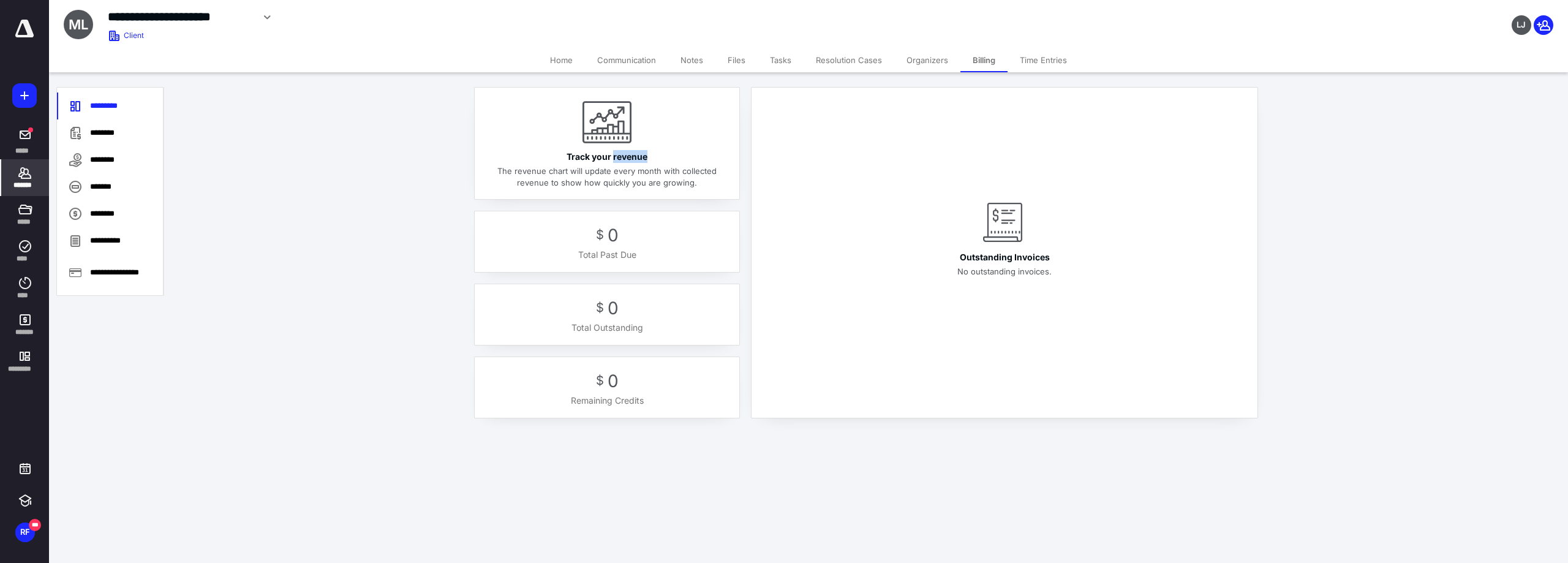 click on "Track your revenue" at bounding box center (607, 156) 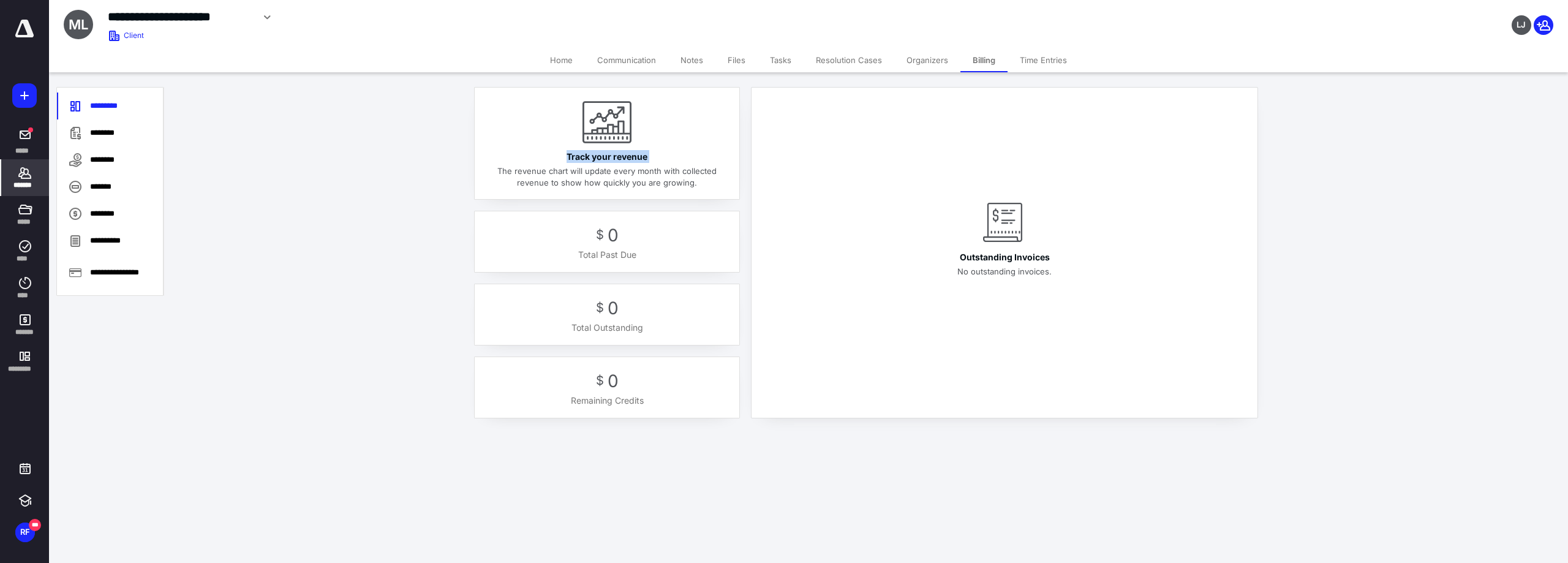 click on "Track your revenue" at bounding box center [607, 156] 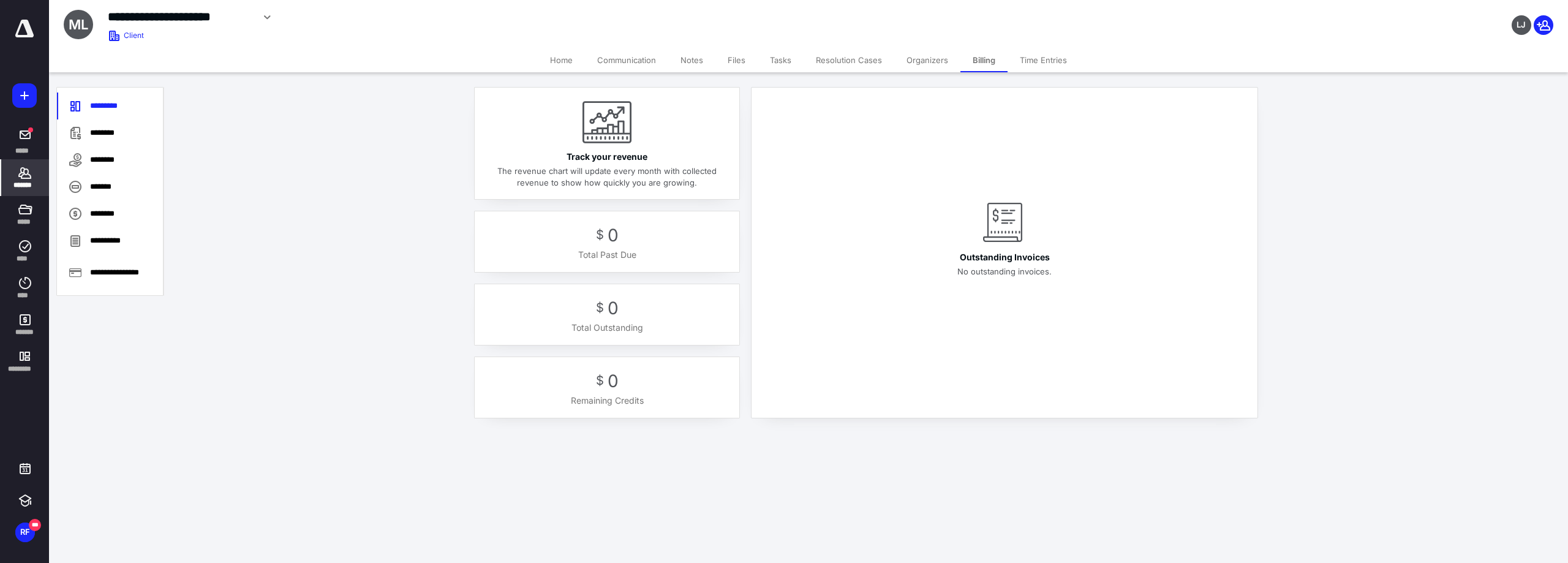 click on "The revenue chart will update every month with collected revenue to show how quickly you are growing." at bounding box center [607, 176] 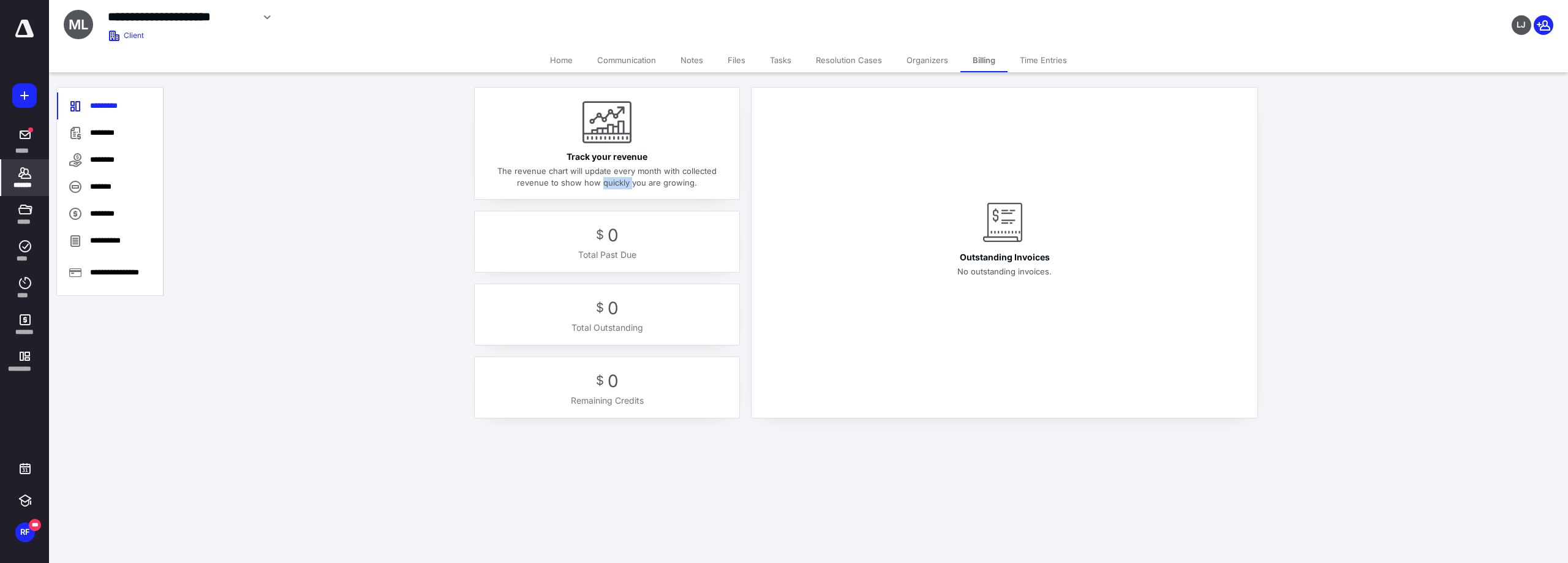 click on "The revenue chart will update every month with collected revenue to show how quickly you are growing." at bounding box center (607, 176) 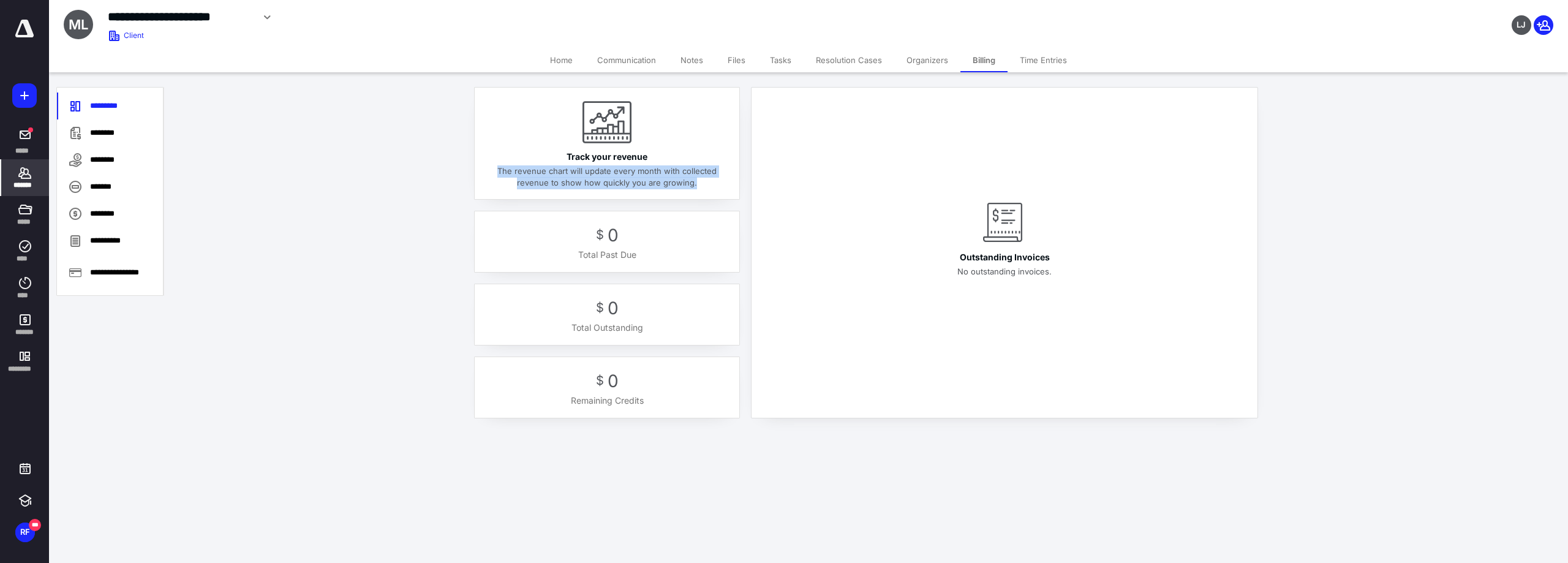 click on "The revenue chart will update every month with collected revenue to show how quickly you are growing." at bounding box center [607, 176] 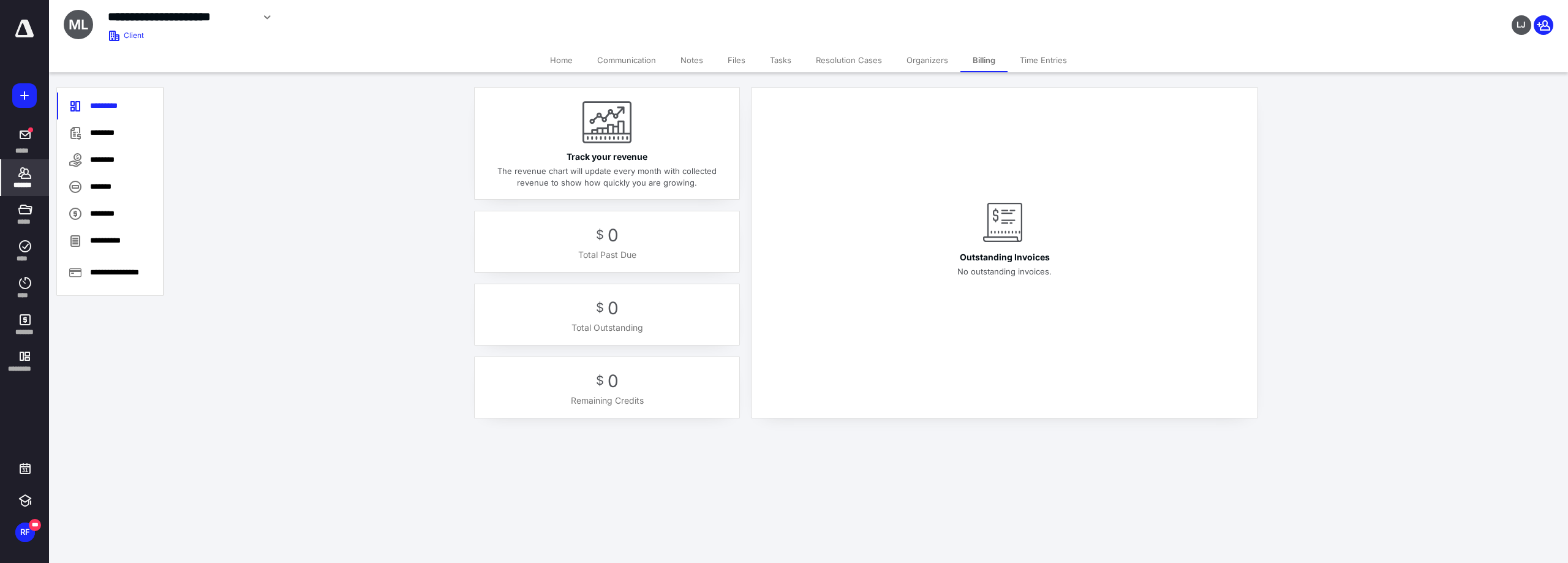 click on "The revenue chart will update every month with collected revenue to show how quickly you are growing." at bounding box center (607, 176) 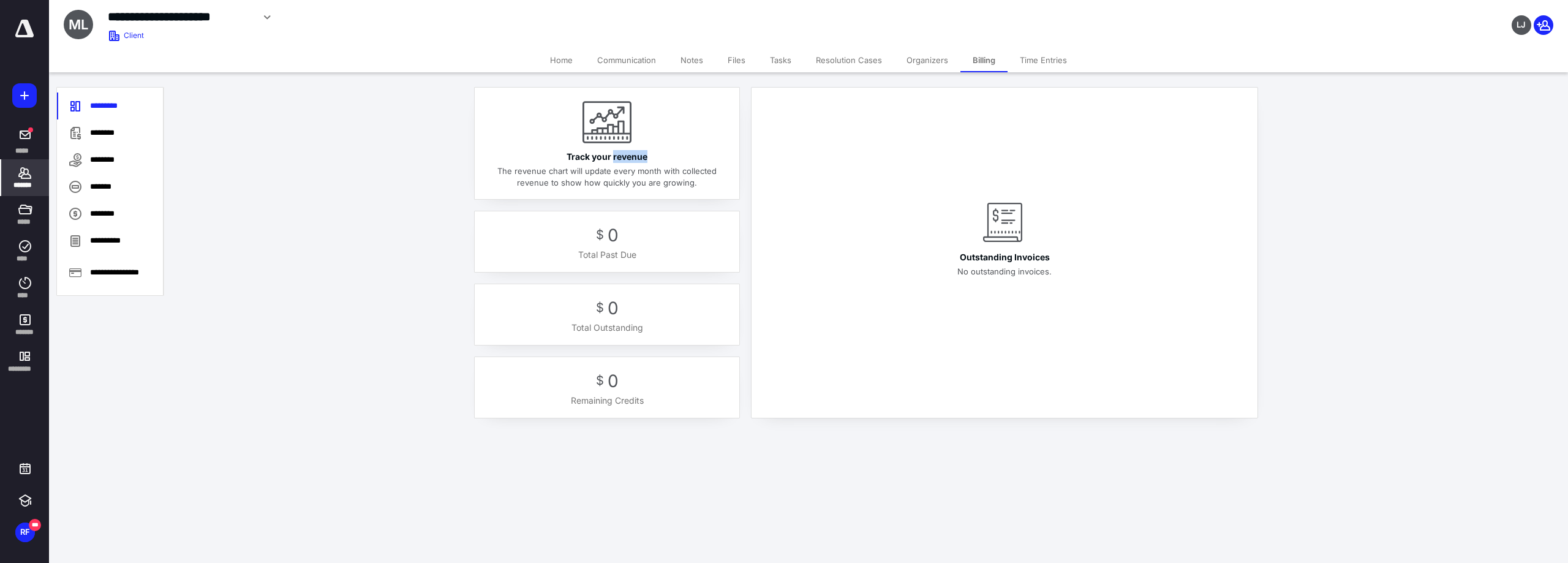 click on "Track your revenue" at bounding box center (607, 156) 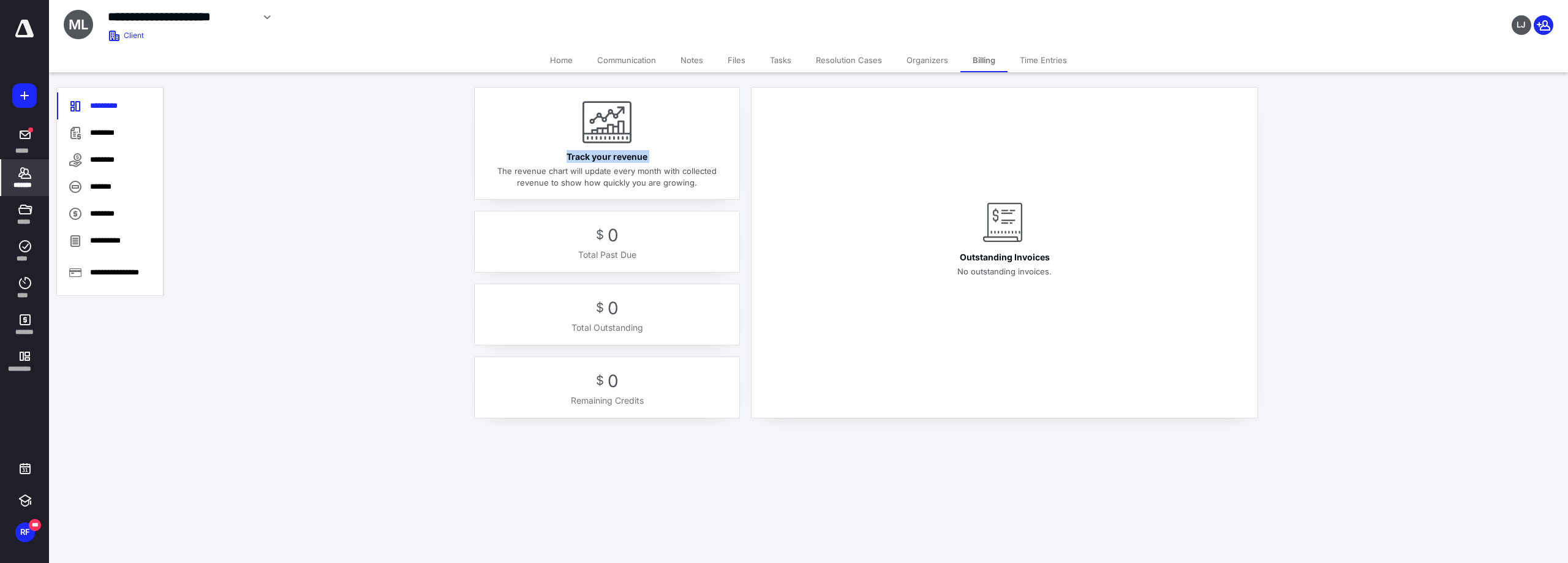 click on "Track your revenue" at bounding box center (607, 156) 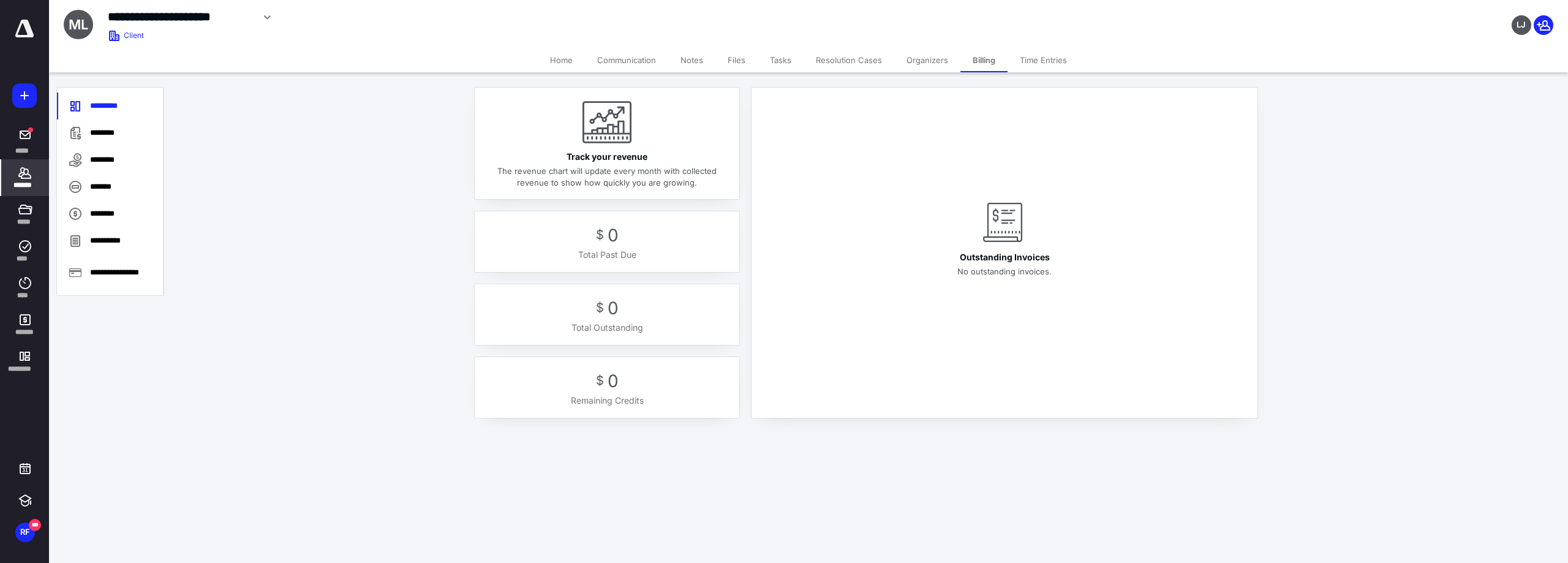 click on "The revenue chart will update every month with collected revenue to show how quickly you are growing." at bounding box center (607, 176) 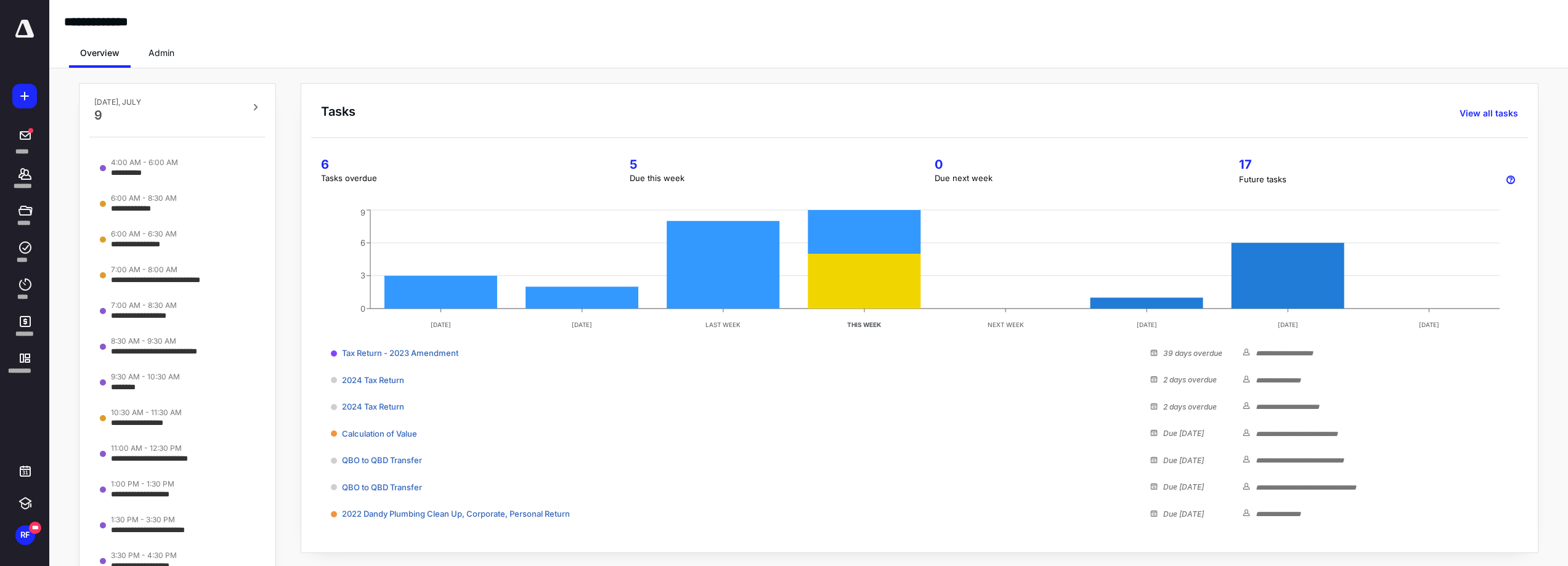 click on "JUN [DATE] LAST WEEK THIS WEEK NEXT WEEK [DATE] [DATE] [DATE] 3 0 3 6 9" 